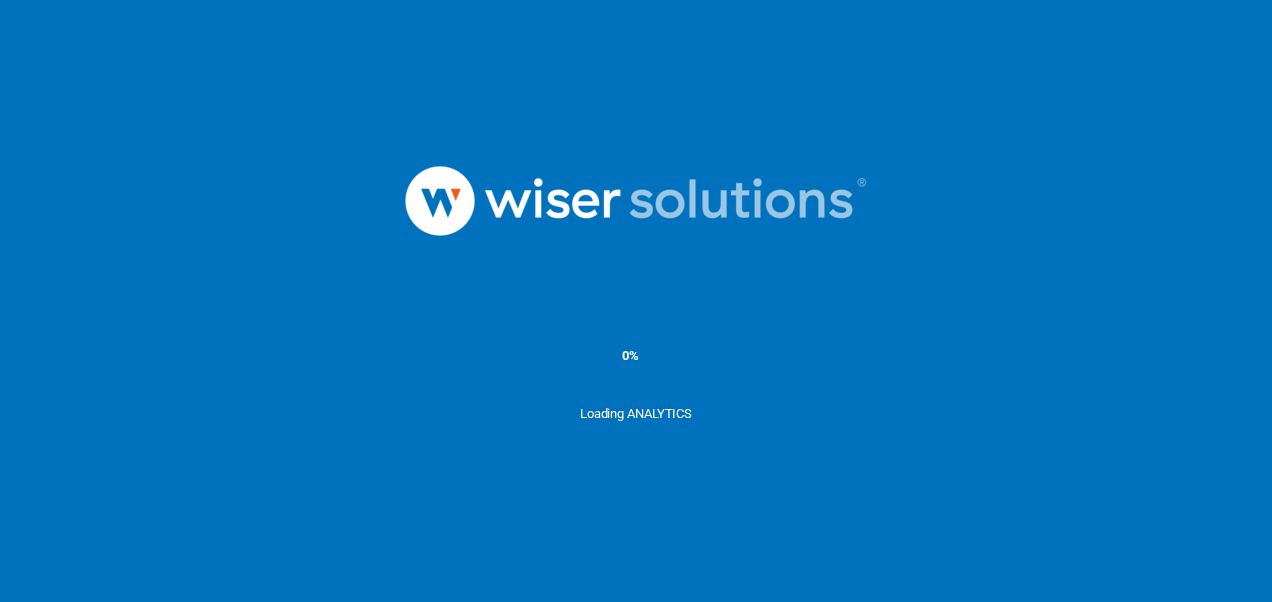 scroll, scrollTop: 0, scrollLeft: 0, axis: both 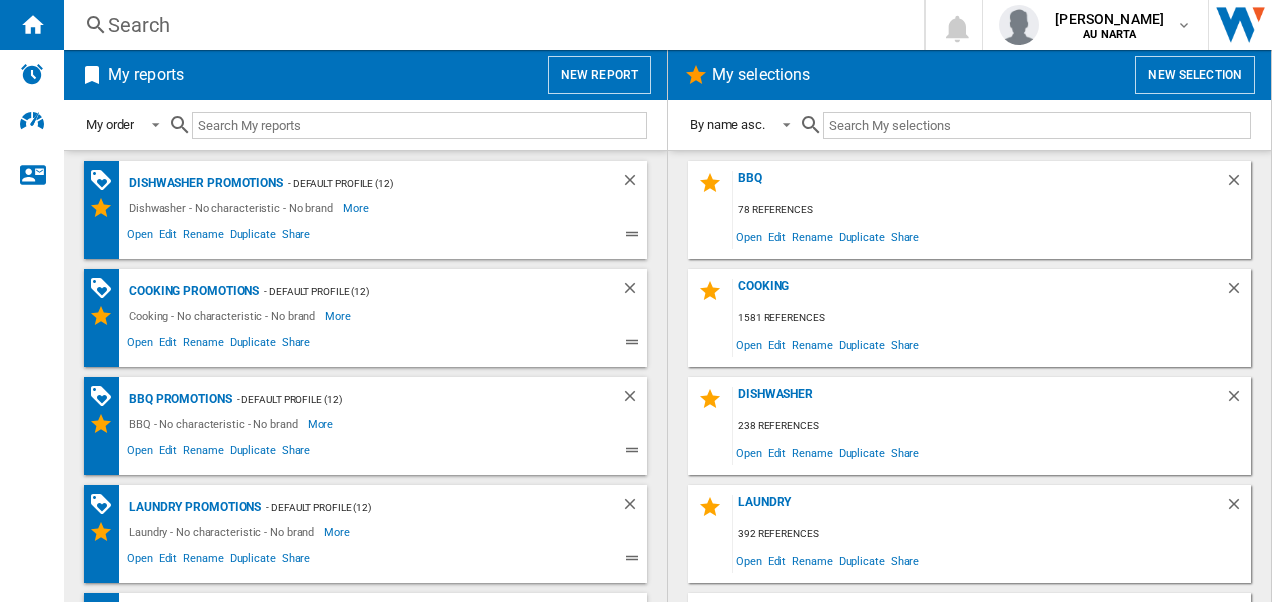 click on "Search" at bounding box center [490, 25] 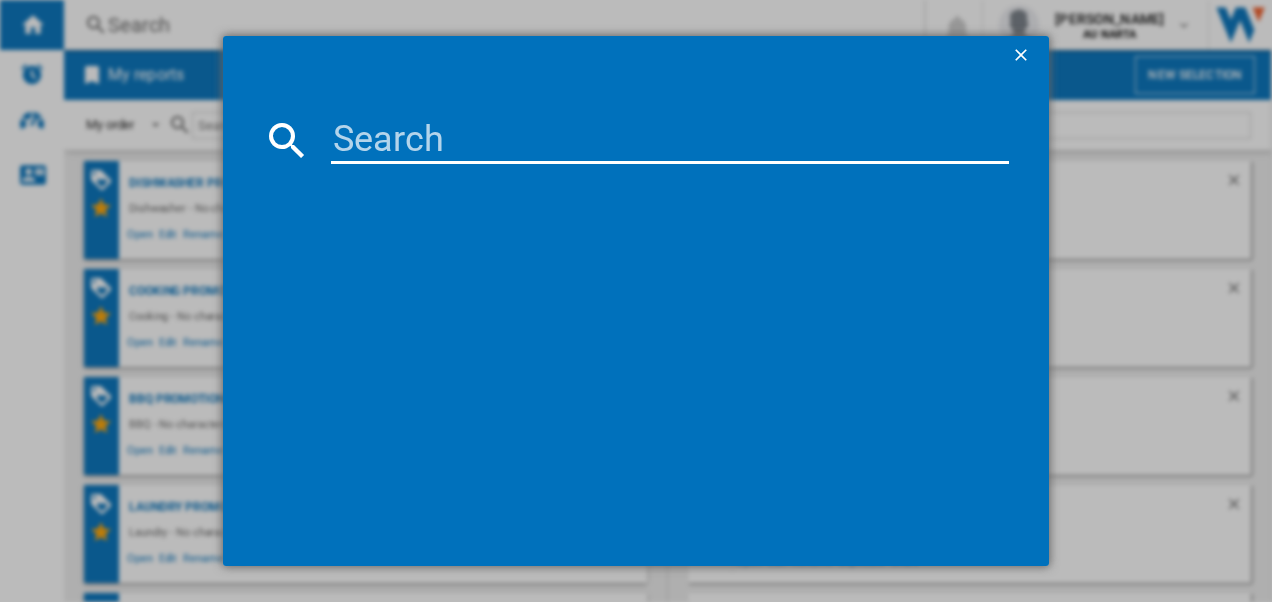 click at bounding box center (636, 140) 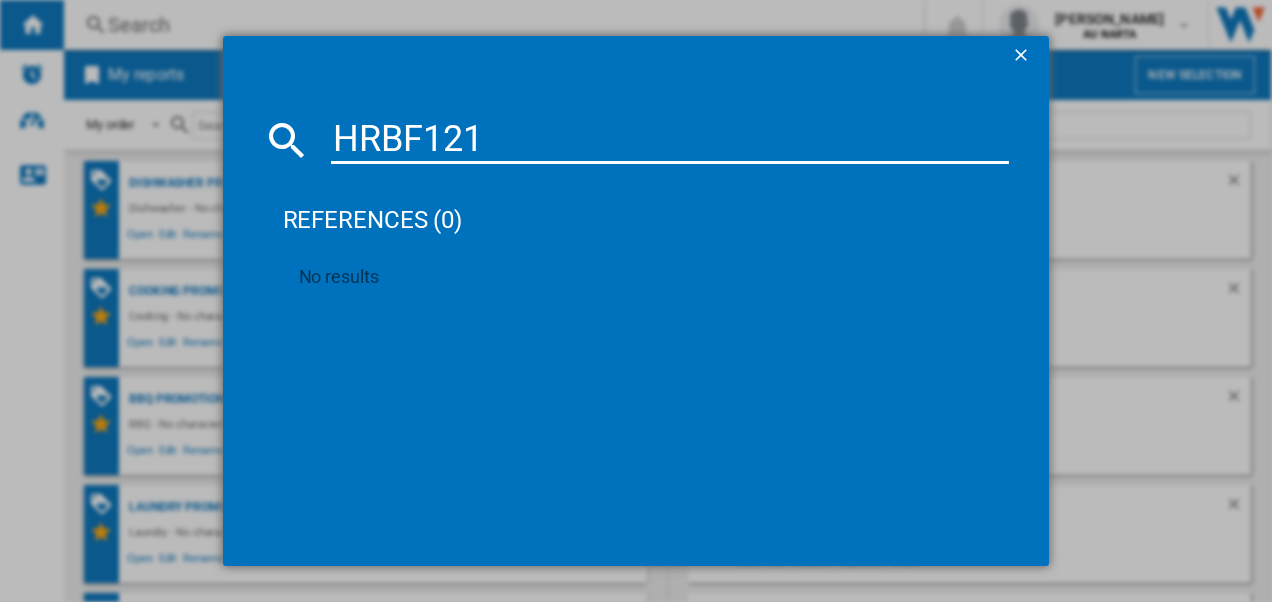 type on "HRBF121" 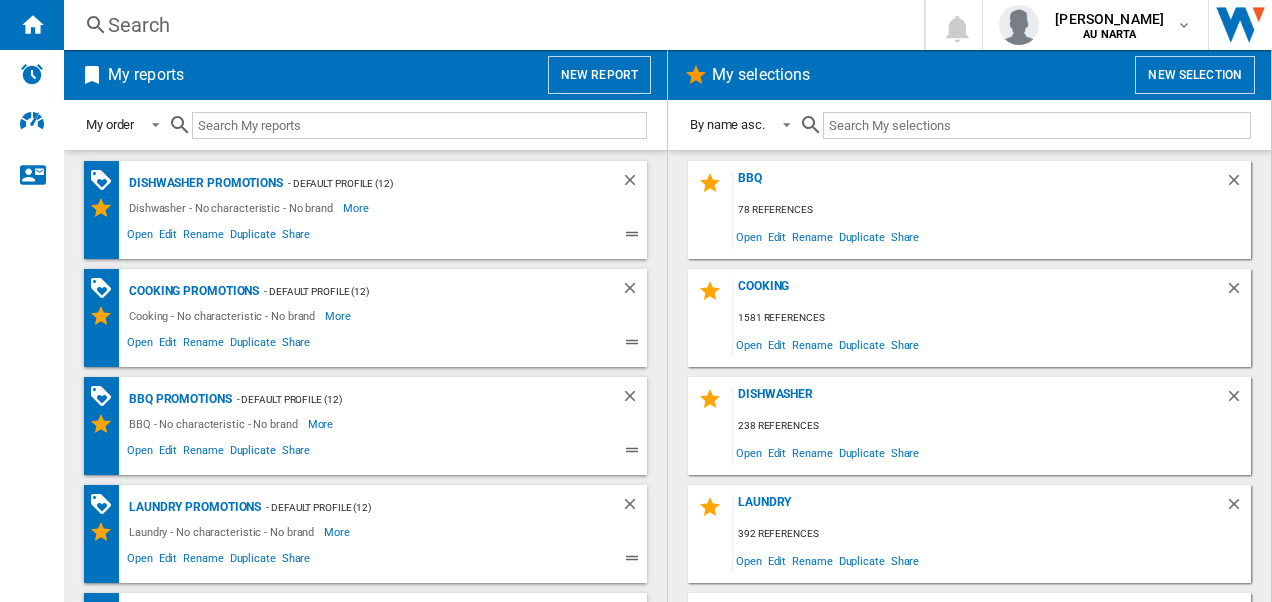 click 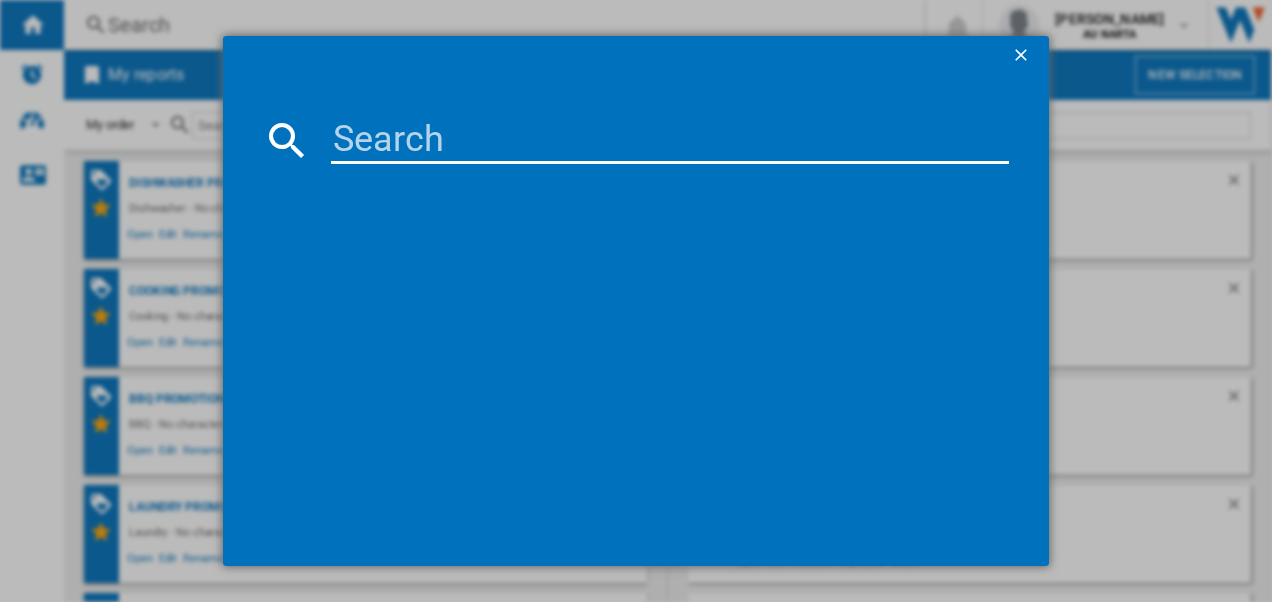 click at bounding box center [670, 140] 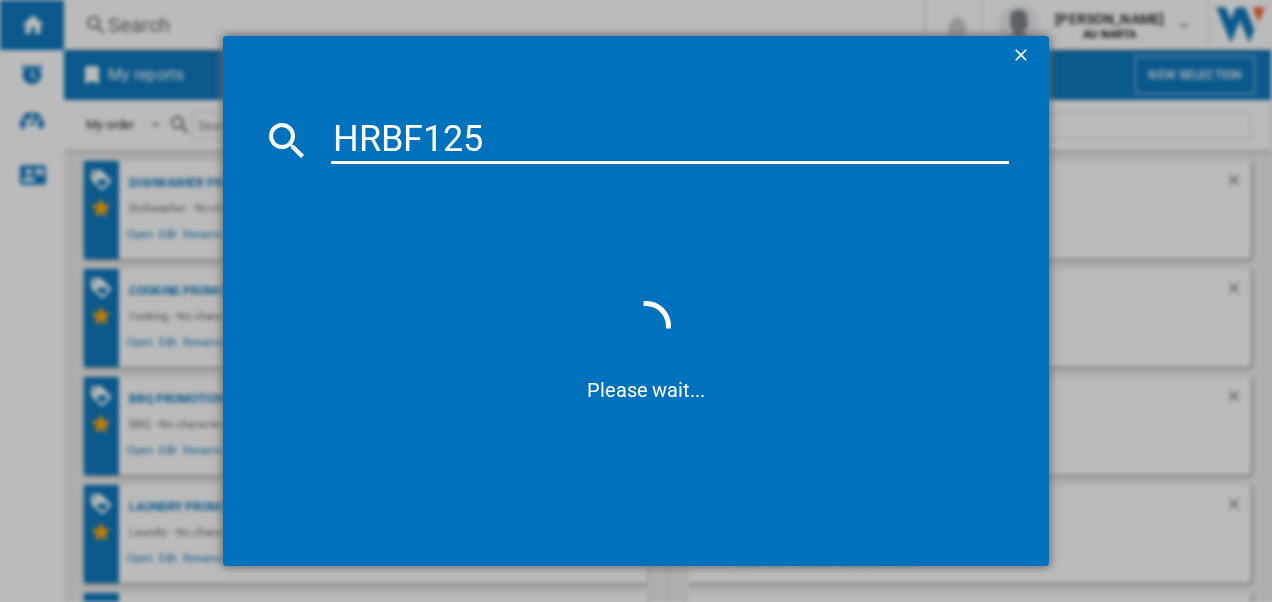 type on "HRBF125" 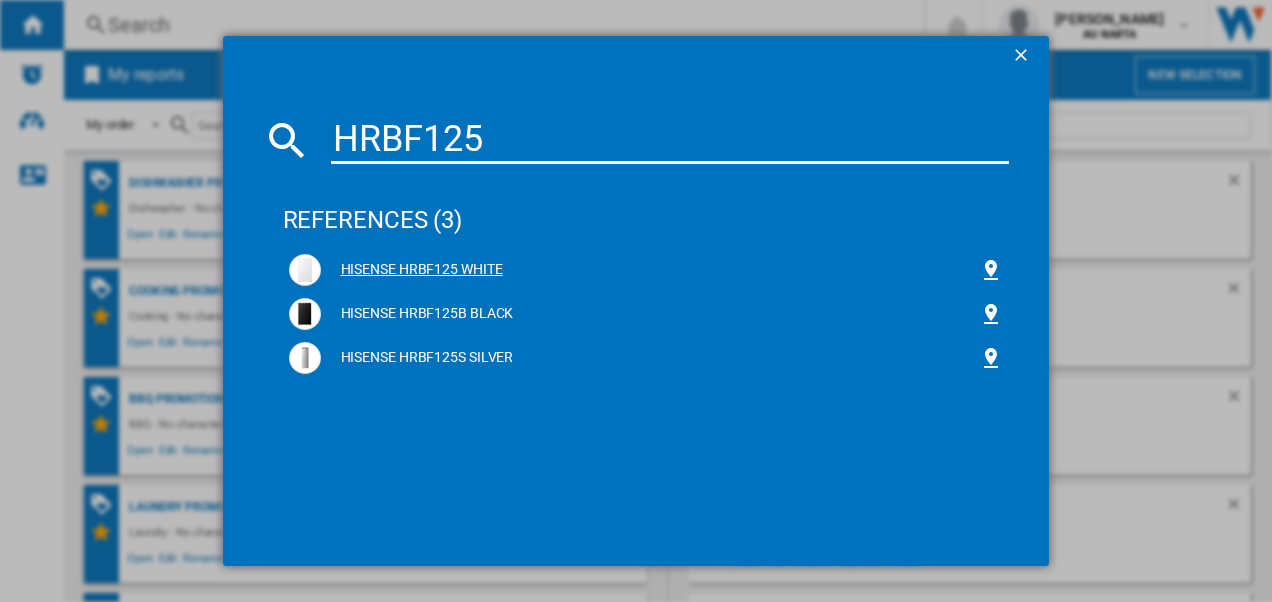 click on "HISENSE HRBF125 WHITE" at bounding box center (650, 270) 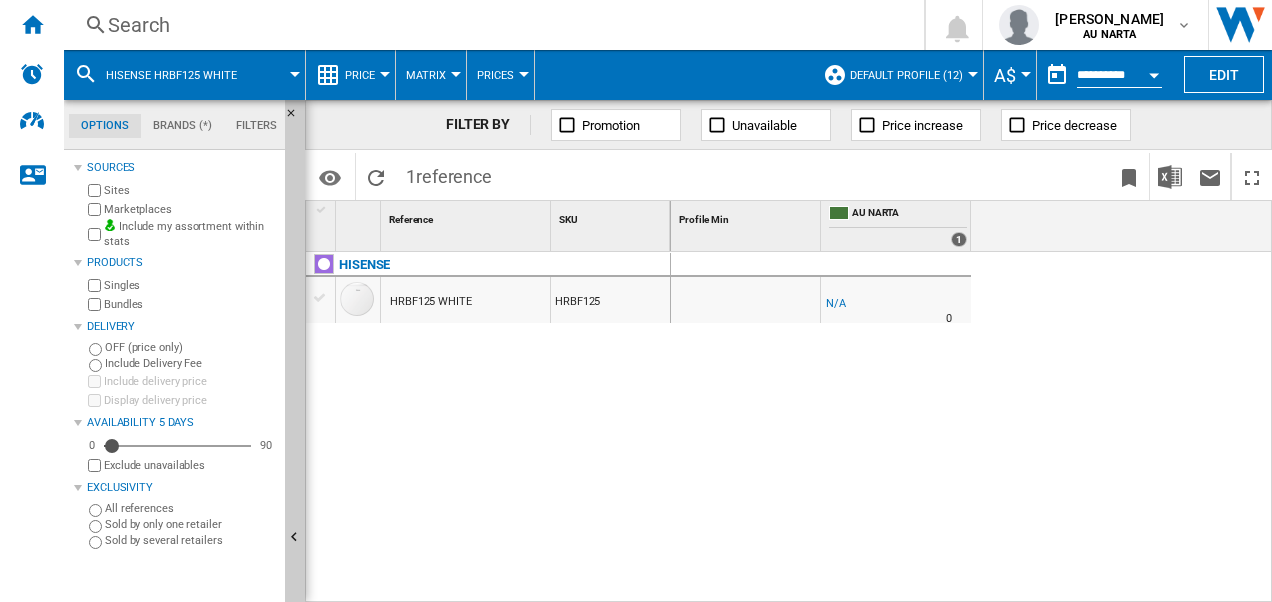 click on "Search" at bounding box center (490, 25) 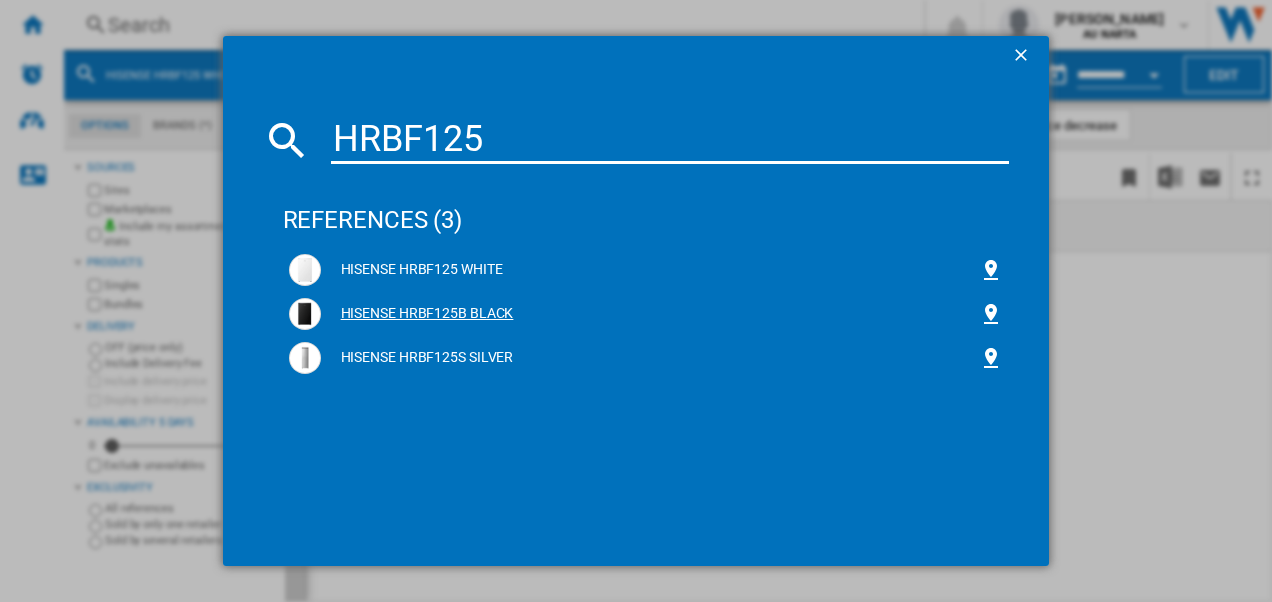 type on "HRBF125" 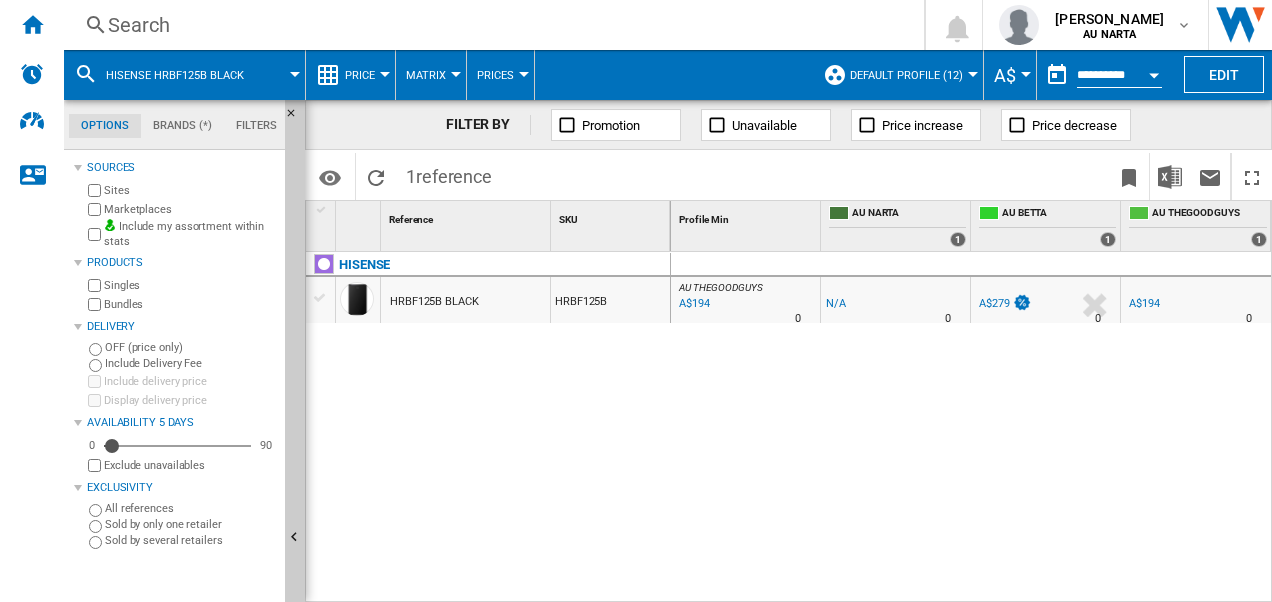 click on "HISENSE
HRBF125B BLACK
HRBF125B" at bounding box center [488, 422] 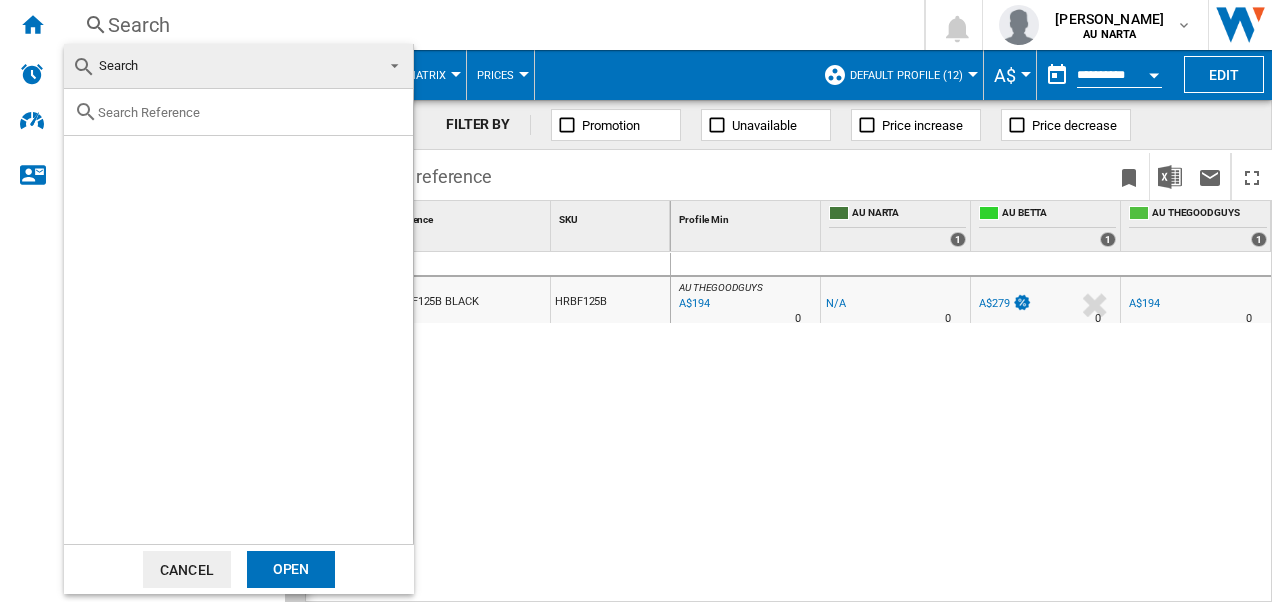 click at bounding box center [250, 112] 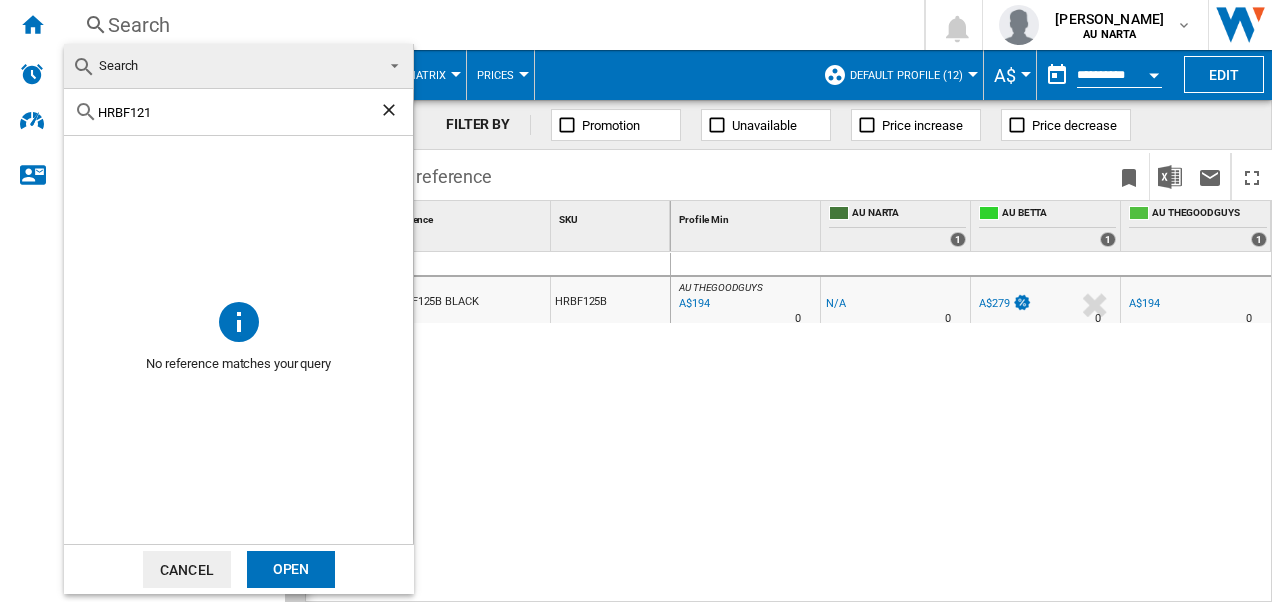 type on "HRBF121" 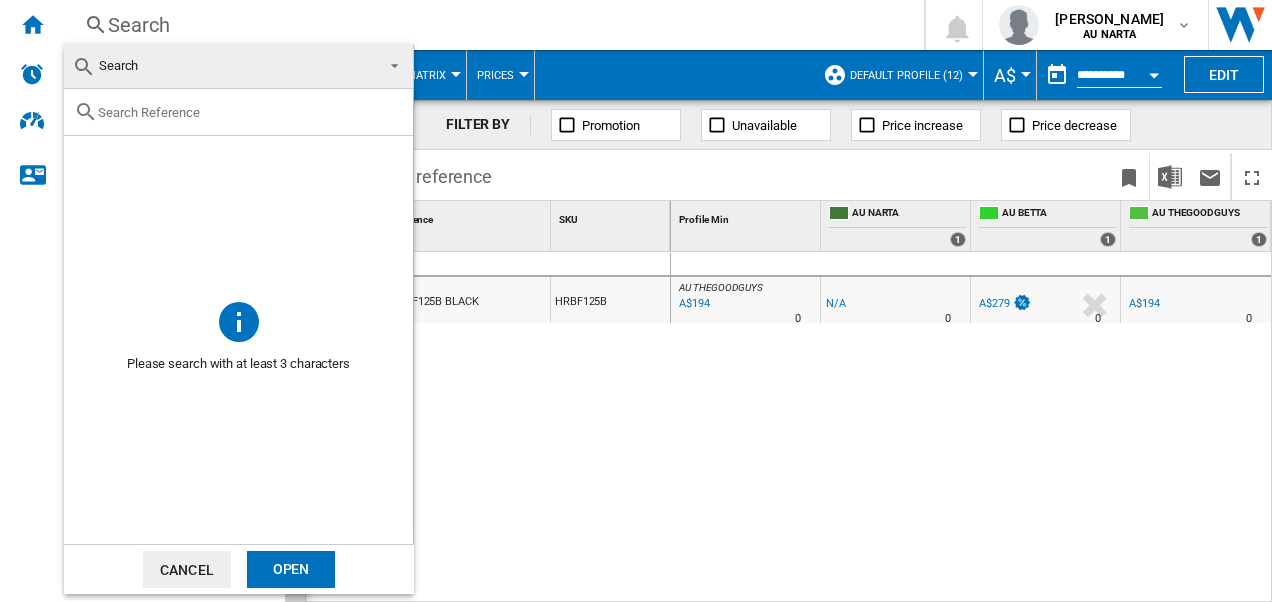 click on "Search" at bounding box center (222, 66) 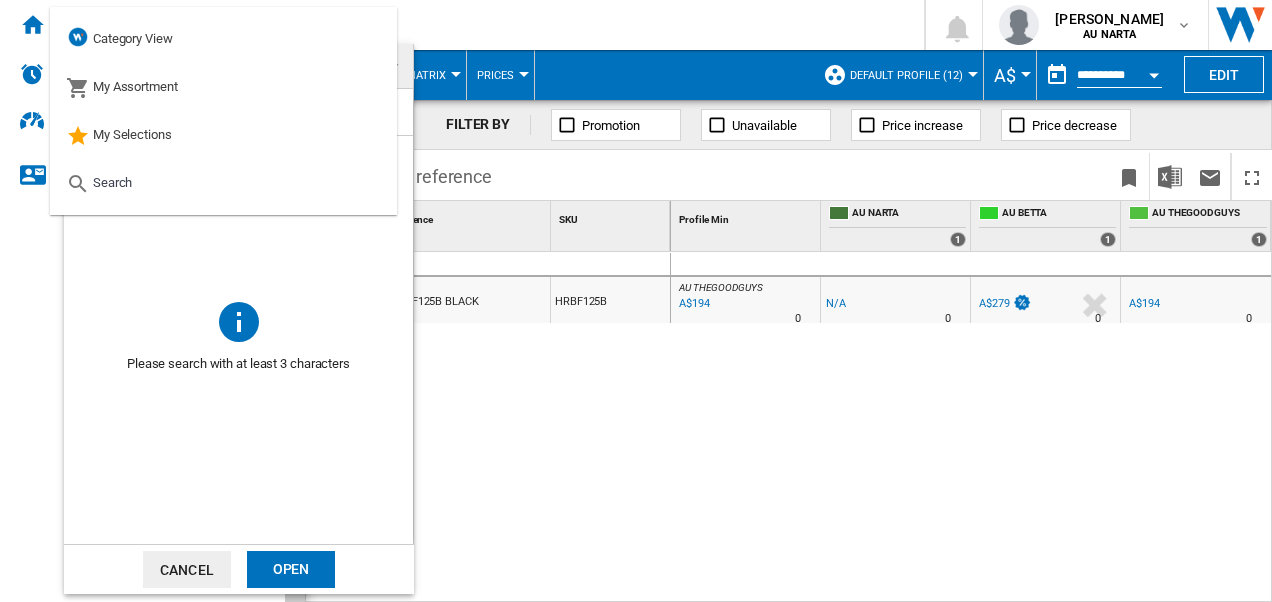 click at bounding box center (238, 216) 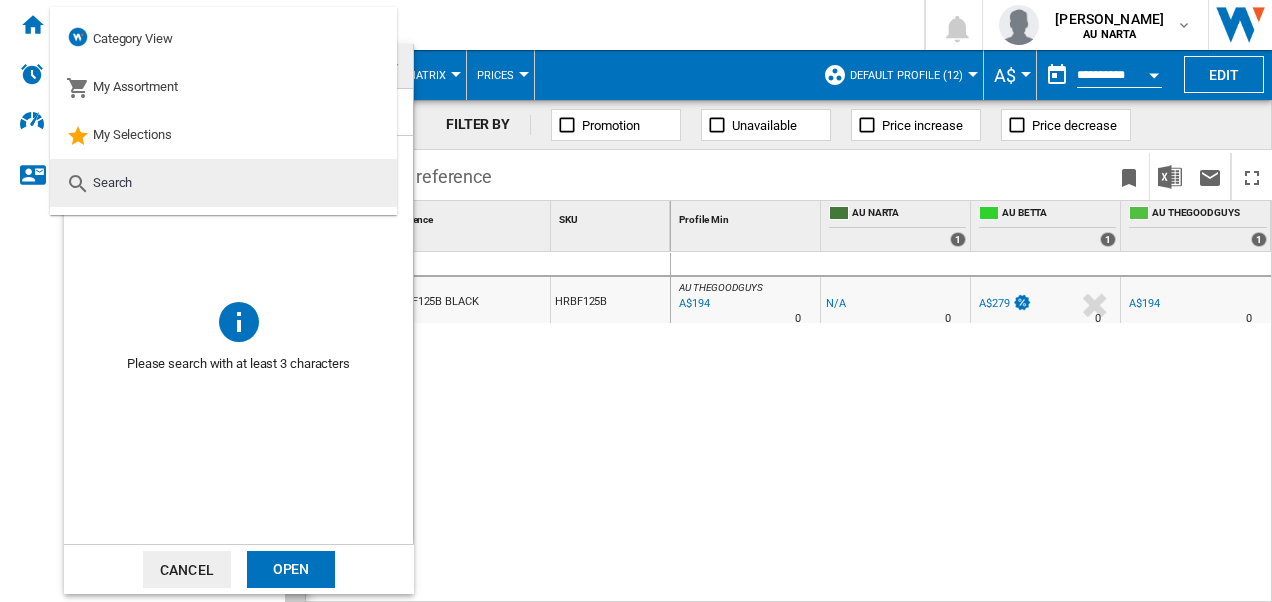 click on "Search" at bounding box center [112, 182] 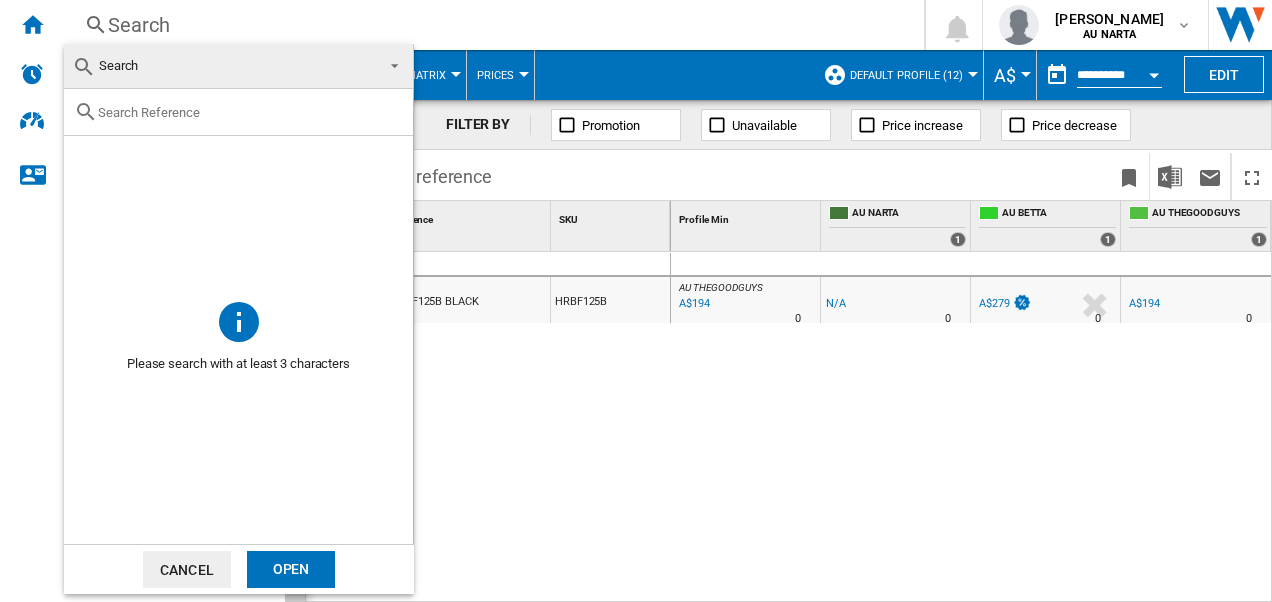 click at bounding box center (238, 112) 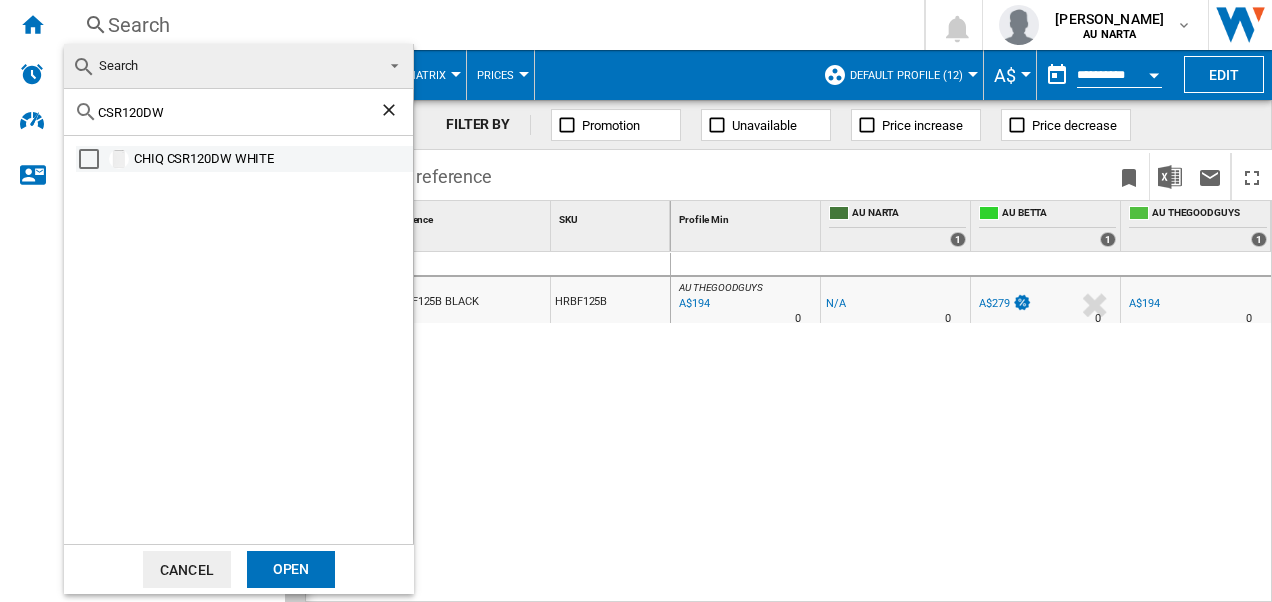 type on "CSR120DW" 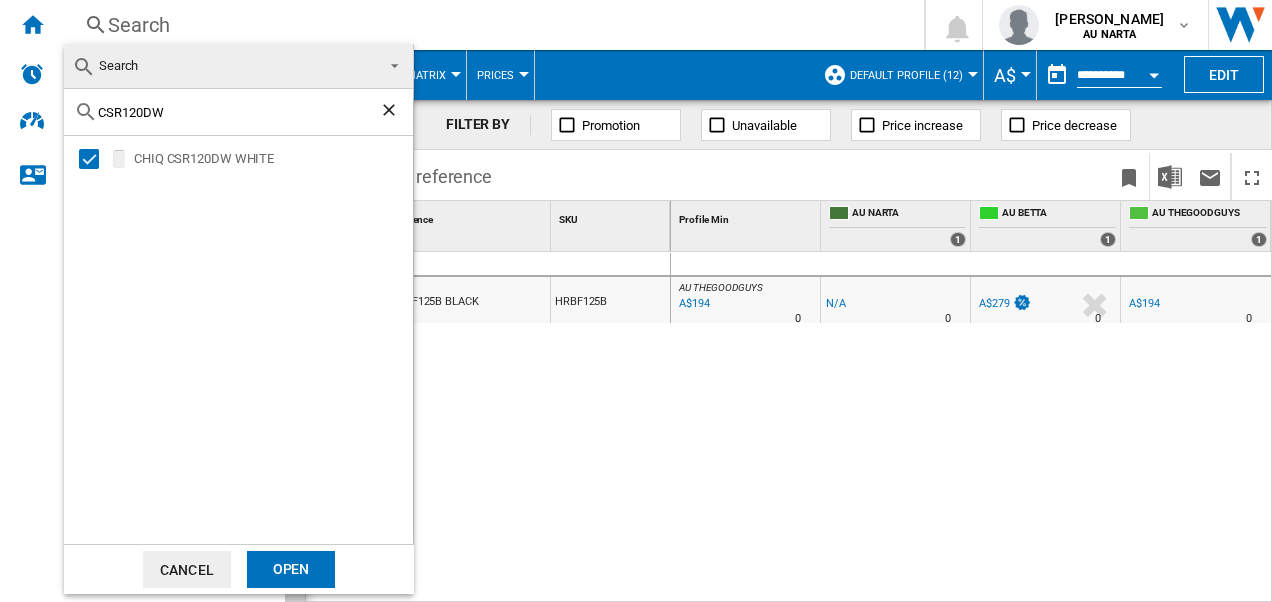 click on "Open" at bounding box center [291, 569] 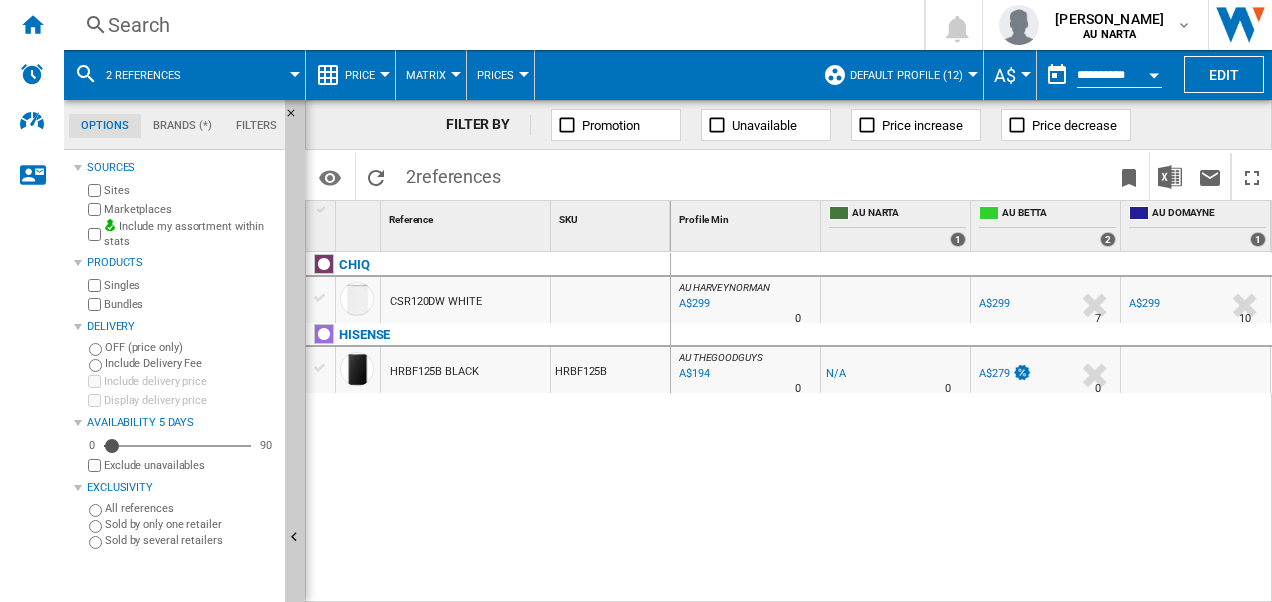 click 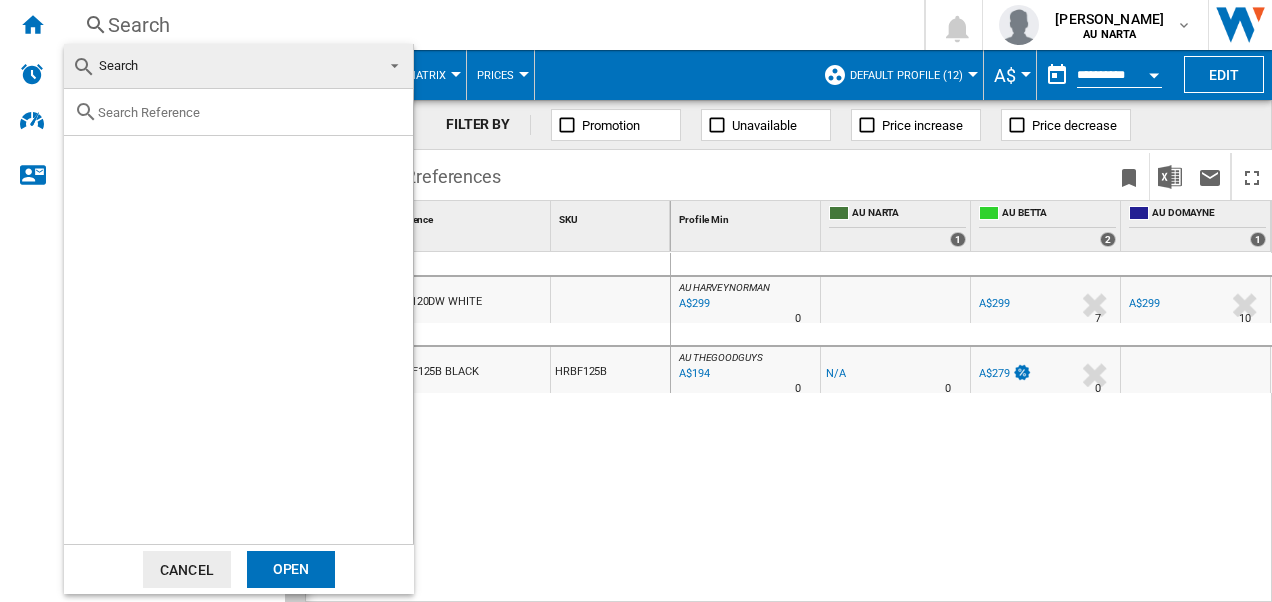click at bounding box center (250, 112) 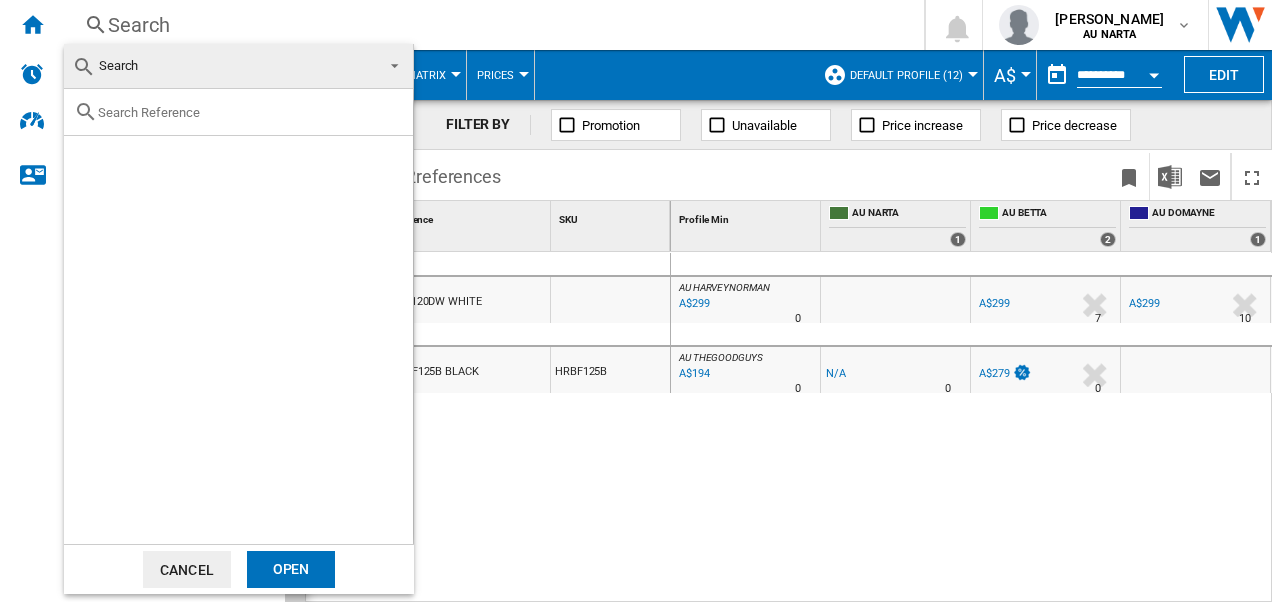 paste on "CRSR125DB" 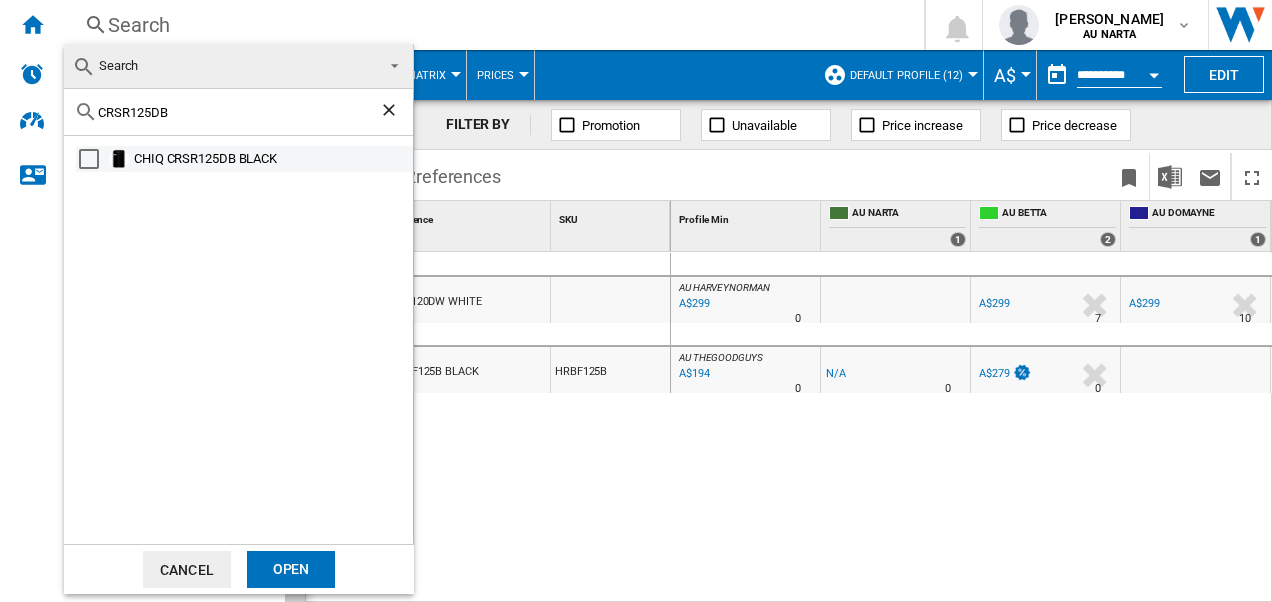 type on "CRSR125DB" 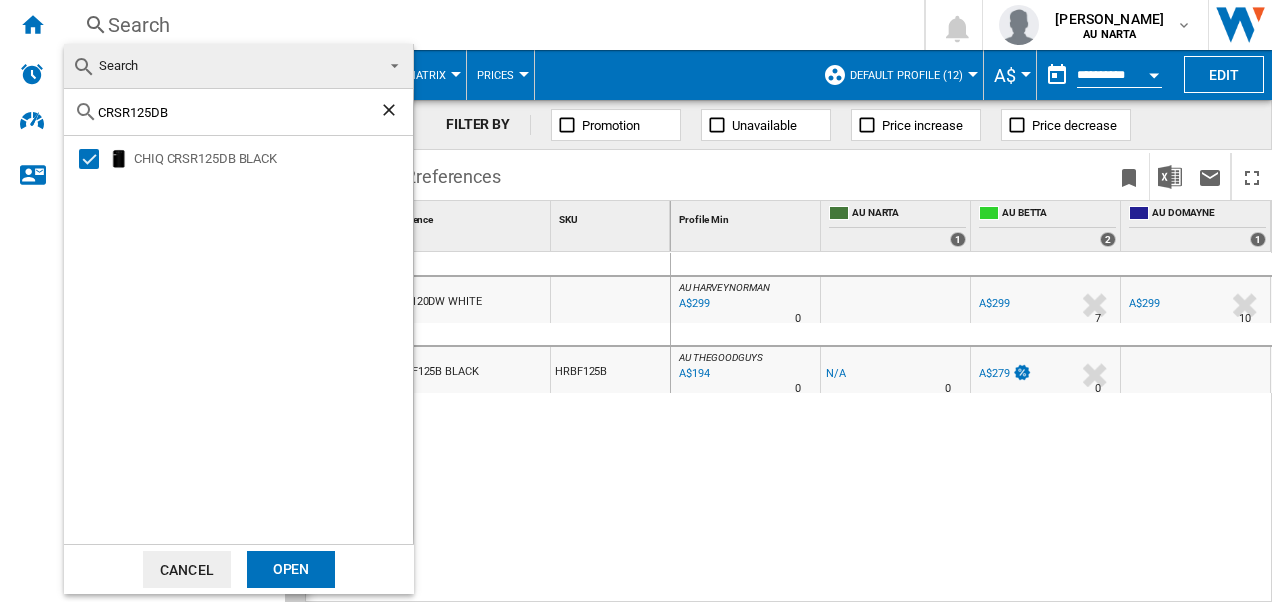 click on "Open" at bounding box center (291, 569) 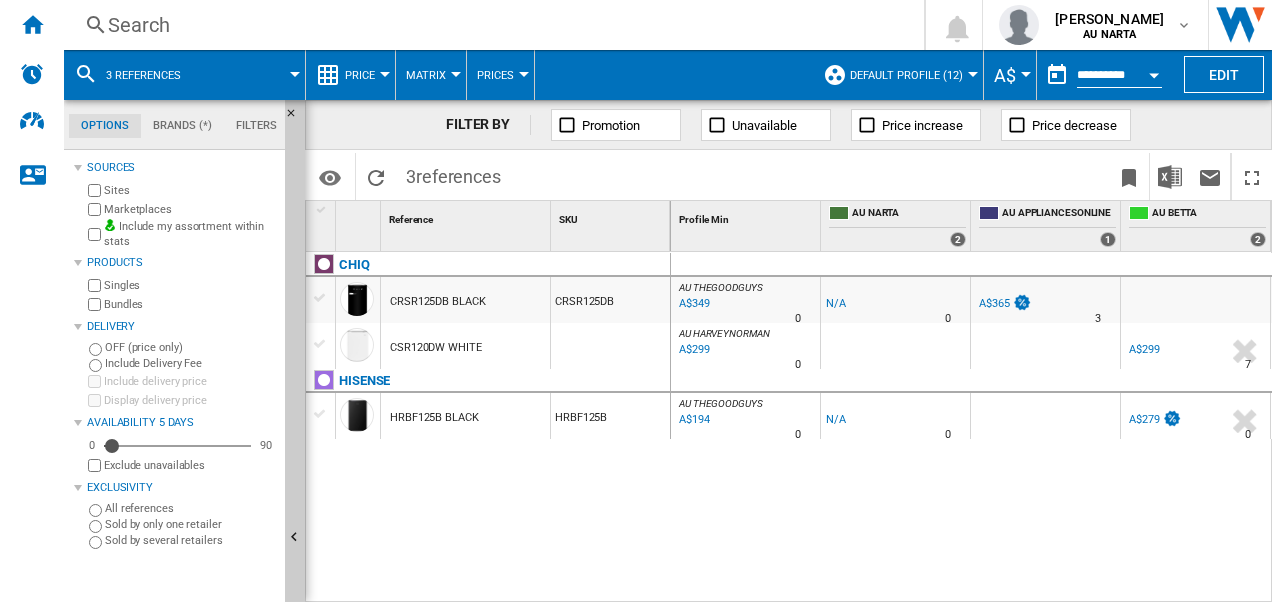 click at bounding box center [86, 74] 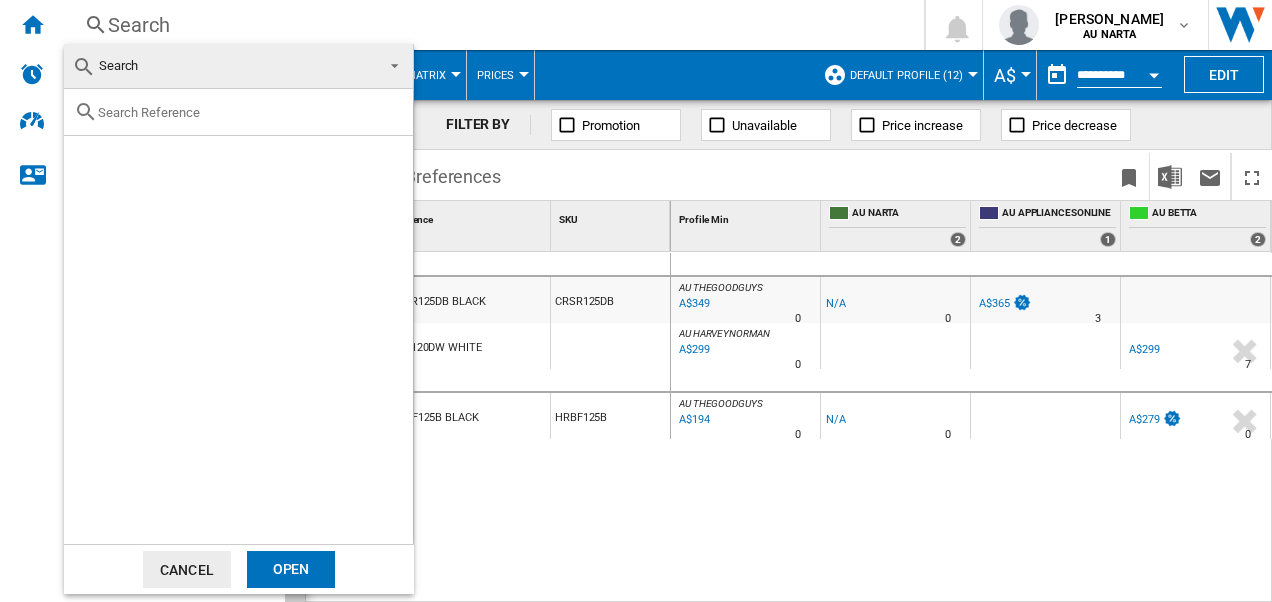 click at bounding box center [250, 112] 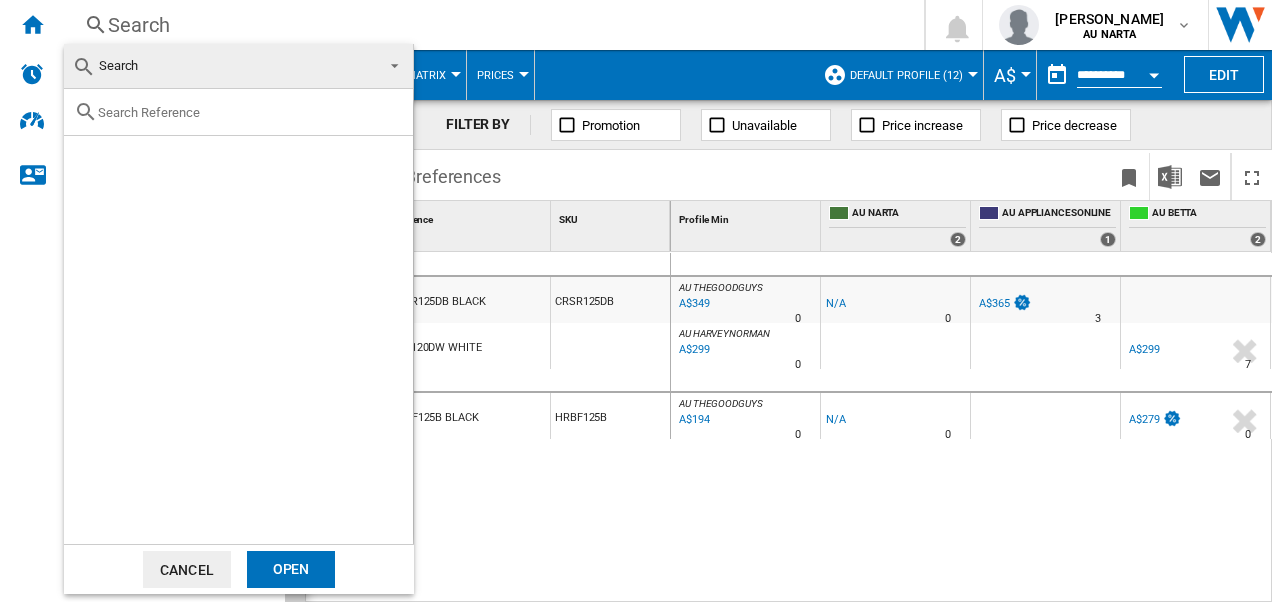paste on "HRVF155" 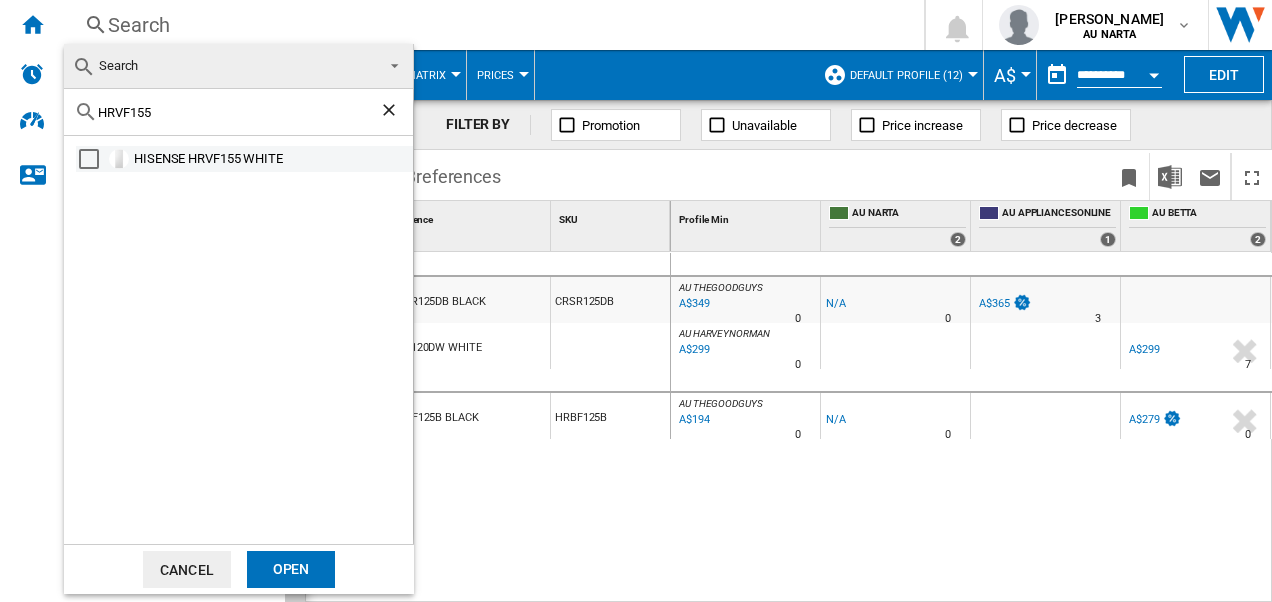 type on "HRVF155" 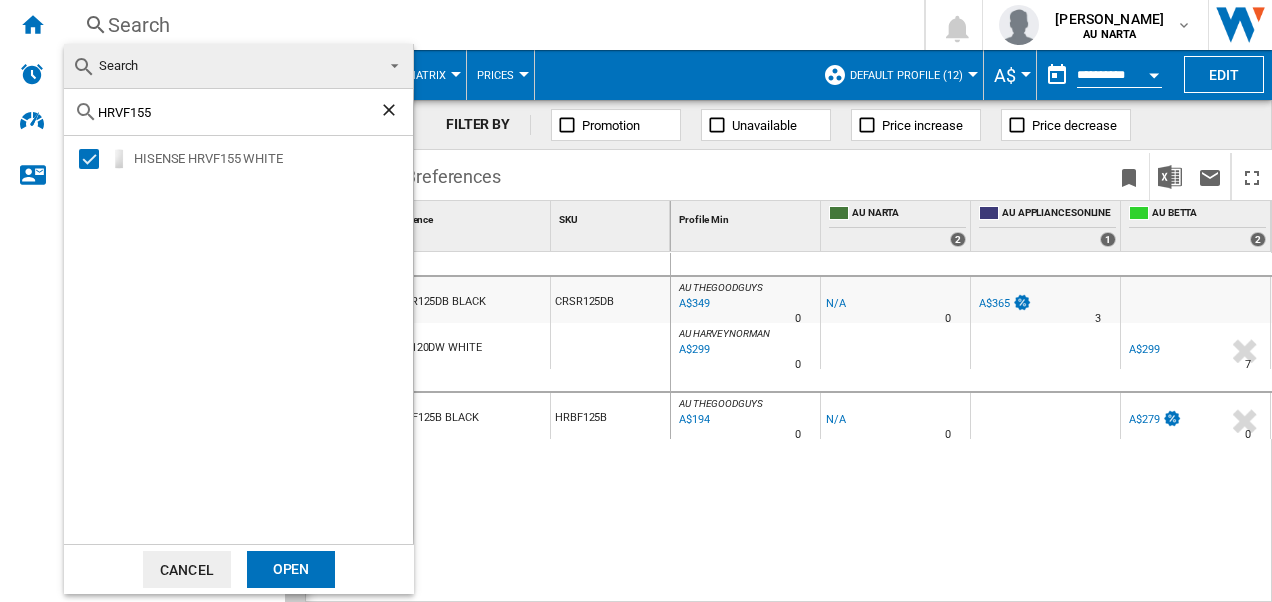 click on "Open" at bounding box center (291, 569) 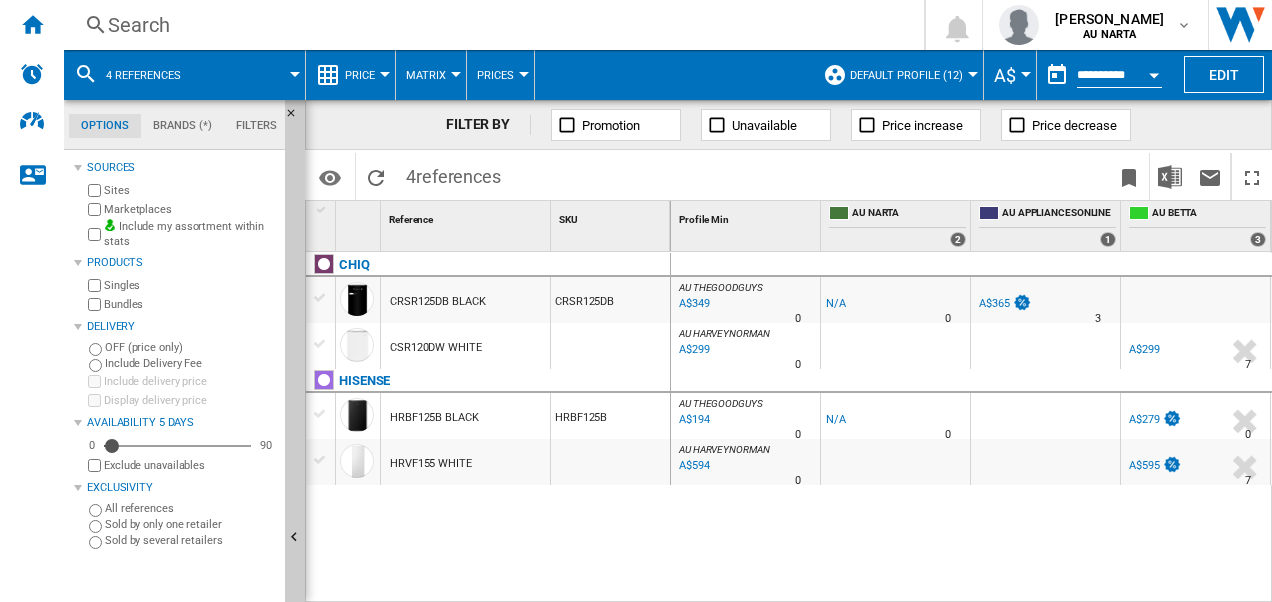 scroll, scrollTop: 0, scrollLeft: 83, axis: horizontal 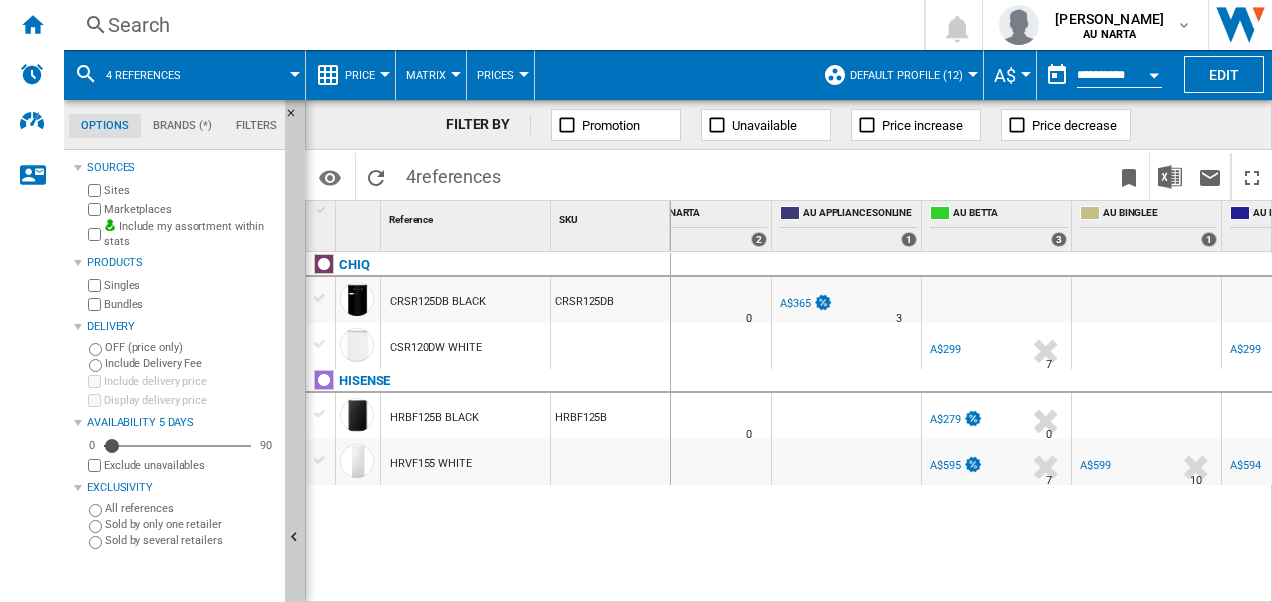 click 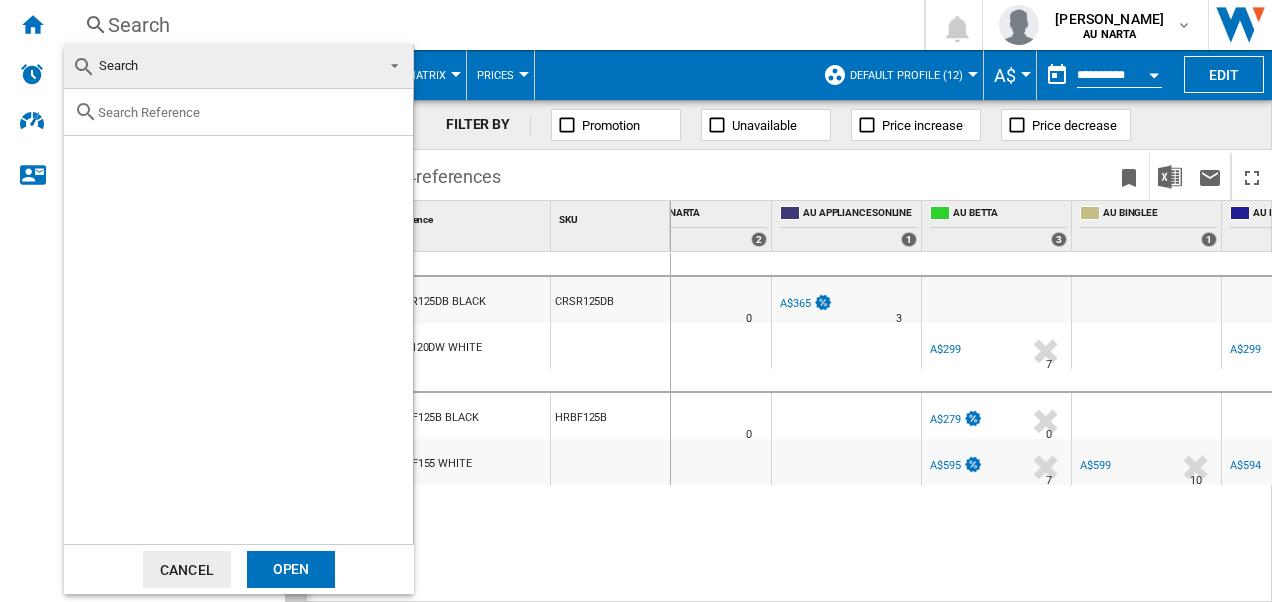 click at bounding box center [250, 112] 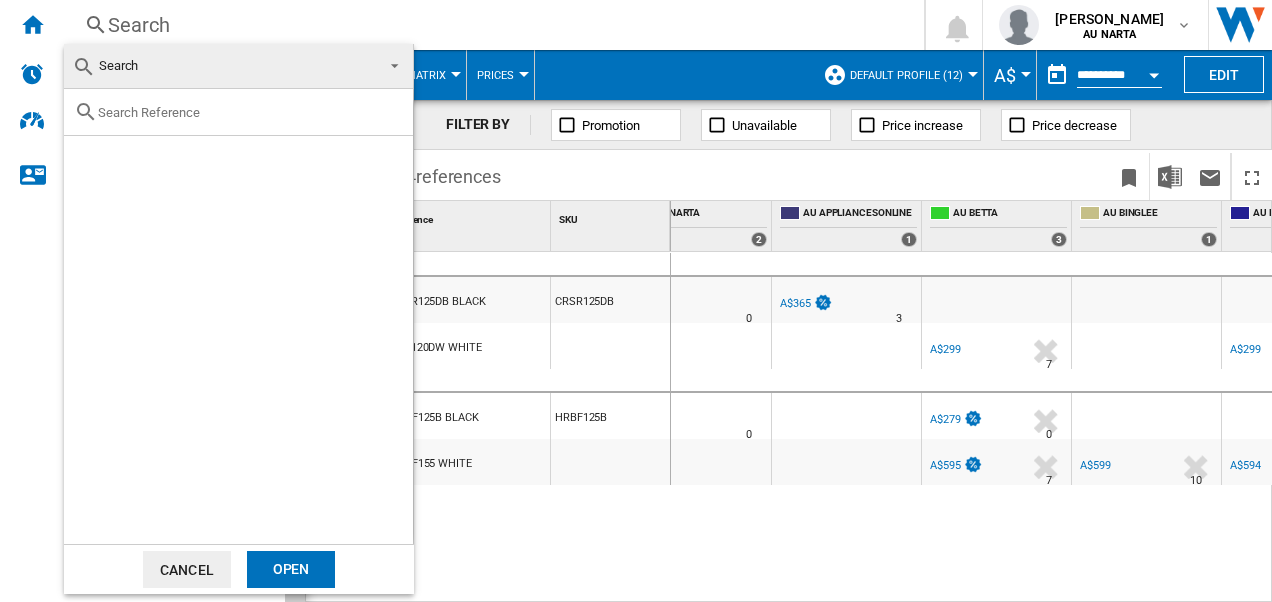 paste on "HRBF121" 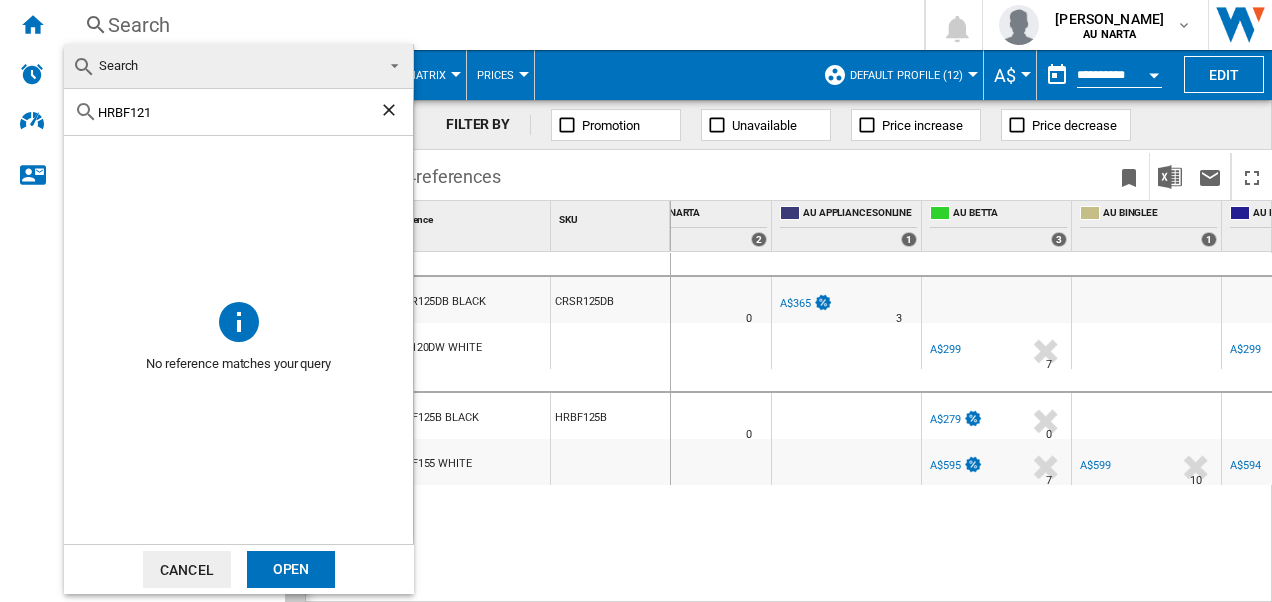 drag, startPoint x: 161, startPoint y: 112, endPoint x: 88, endPoint y: 108, distance: 73.109505 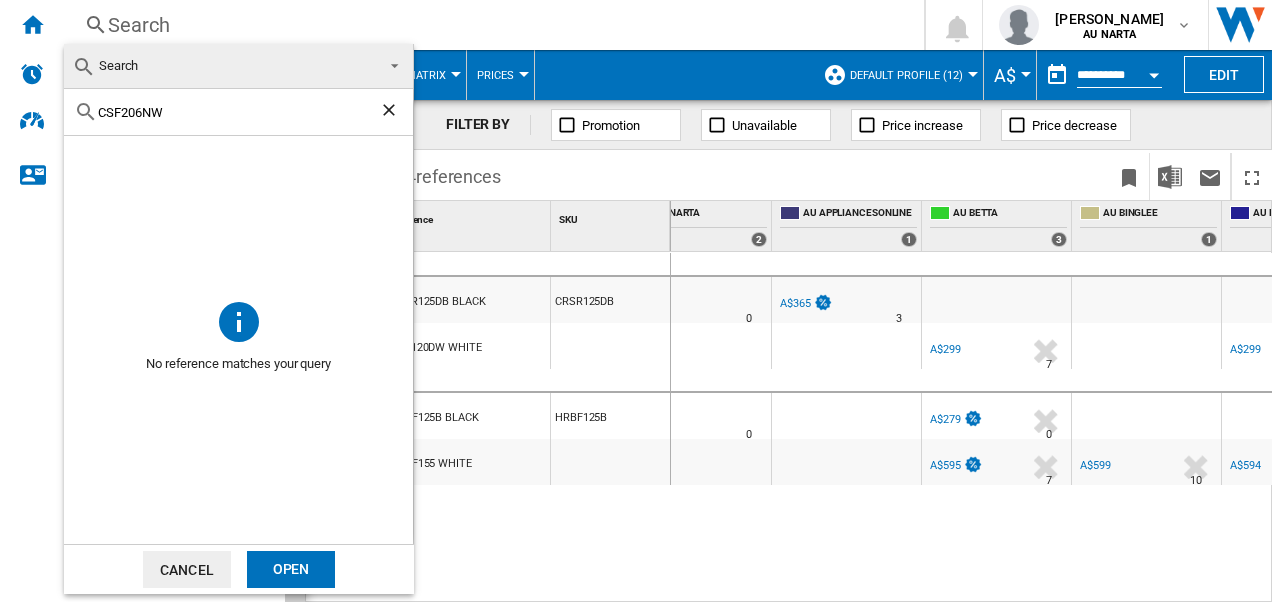drag, startPoint x: 217, startPoint y: 104, endPoint x: 88, endPoint y: 89, distance: 129.86917 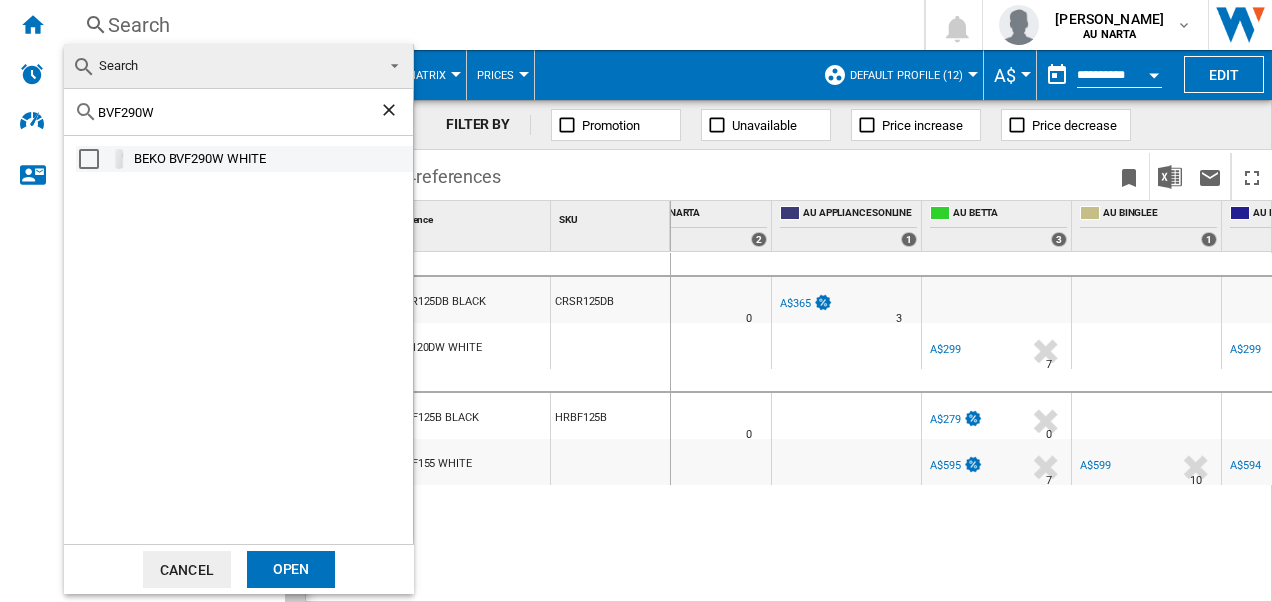 type on "BVF290W" 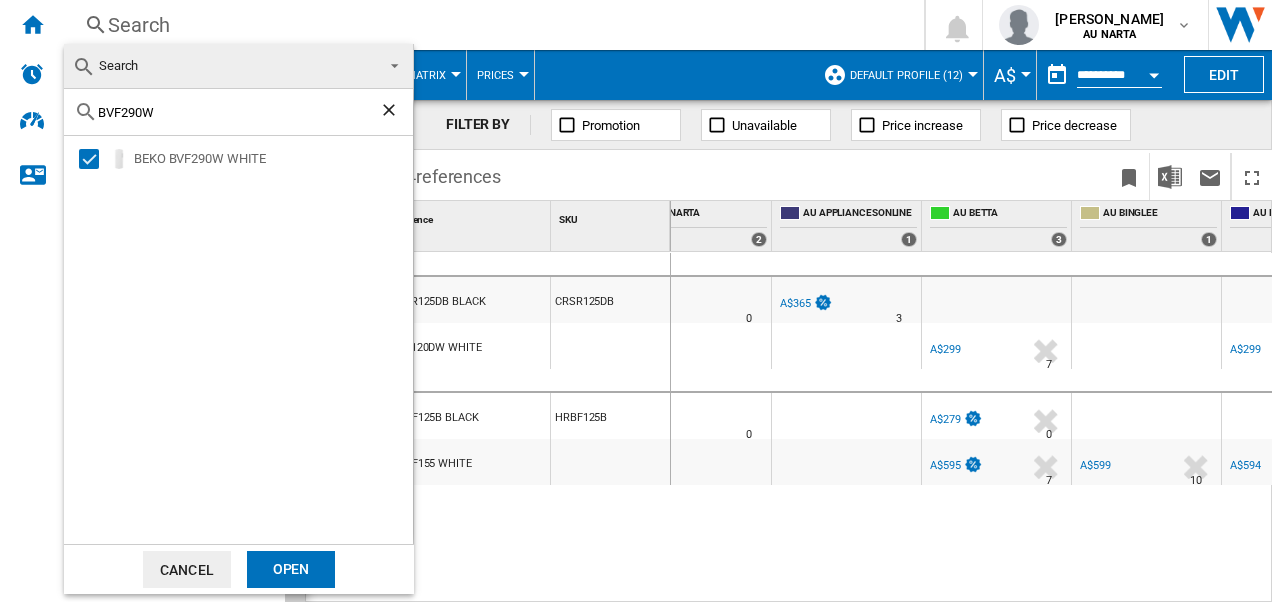 click on "Open" at bounding box center [291, 569] 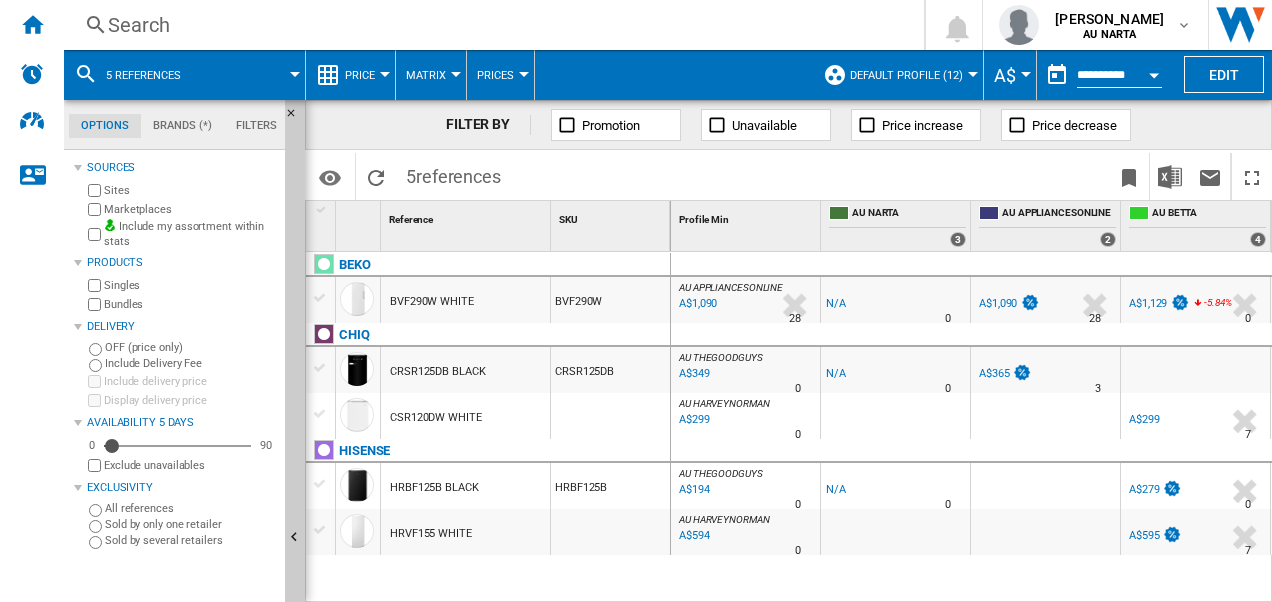 scroll, scrollTop: 0, scrollLeft: 71, axis: horizontal 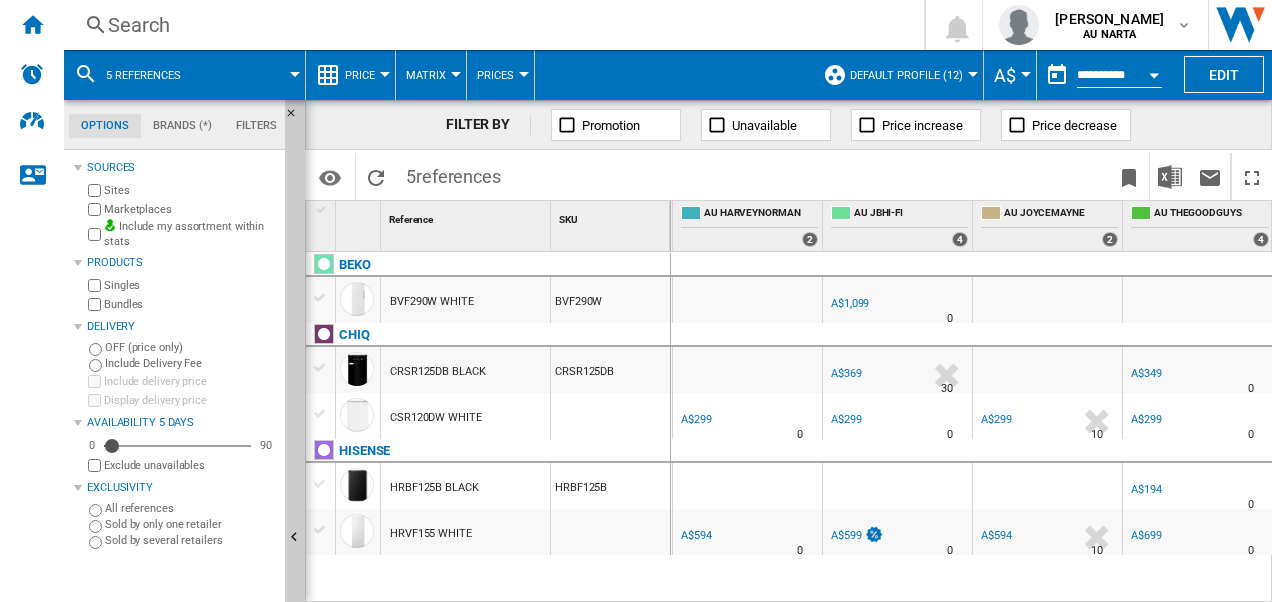 click at bounding box center [86, 74] 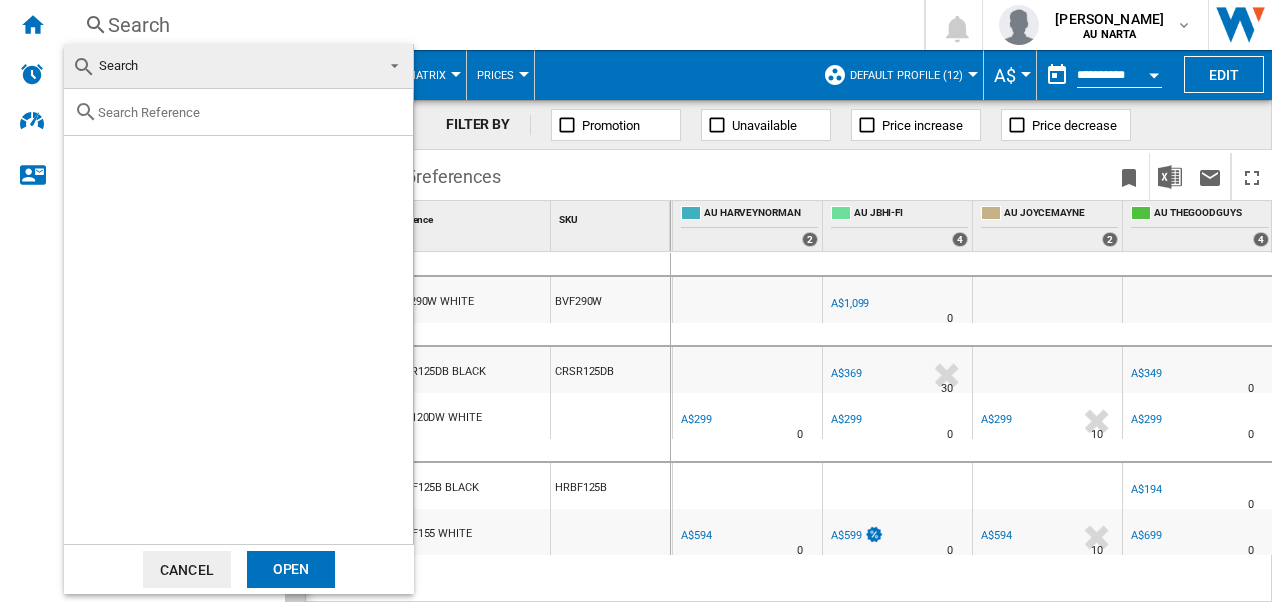 click at bounding box center [250, 112] 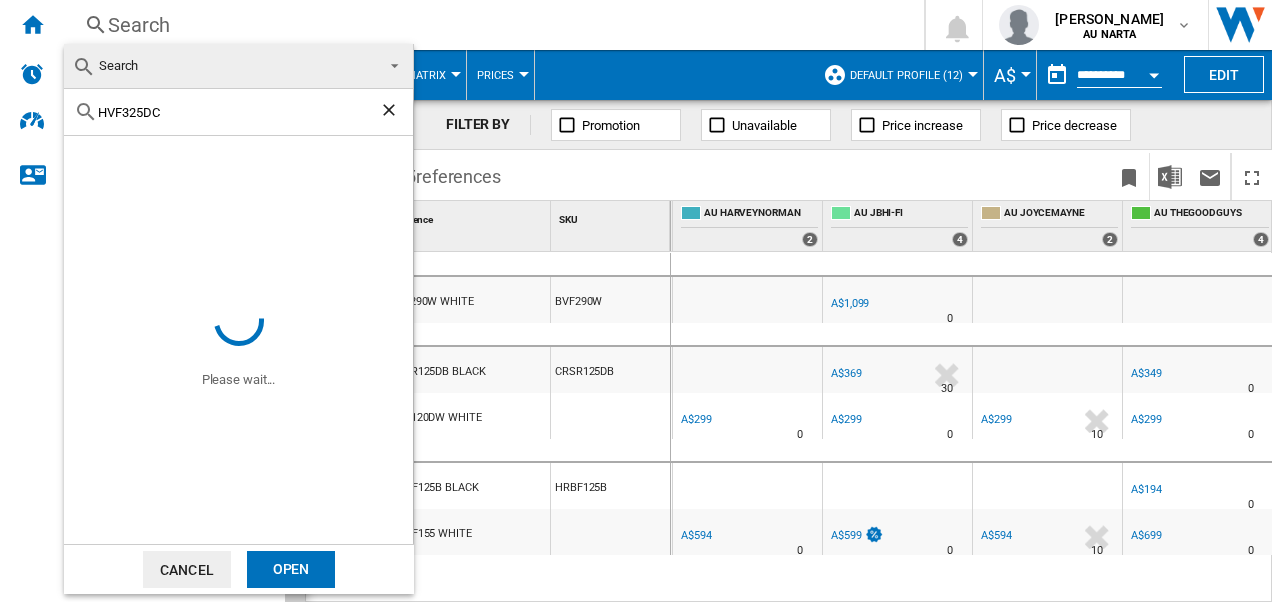 type on "HVF325DC" 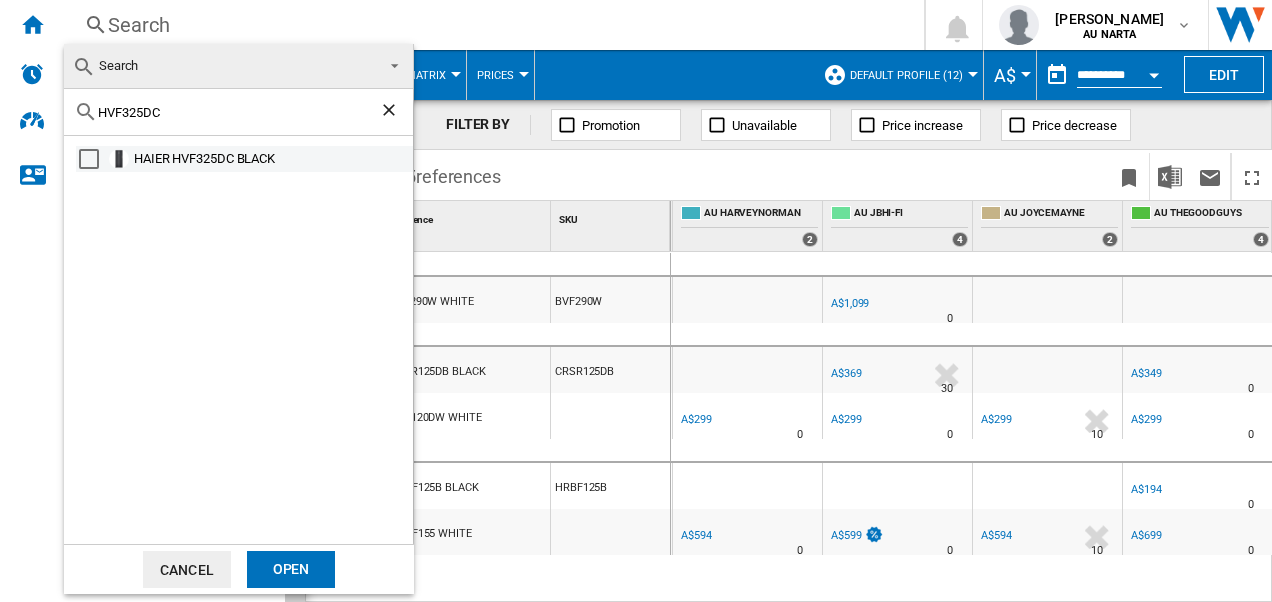 click on "HAIER HVF325DC BLACK" at bounding box center [272, 159] 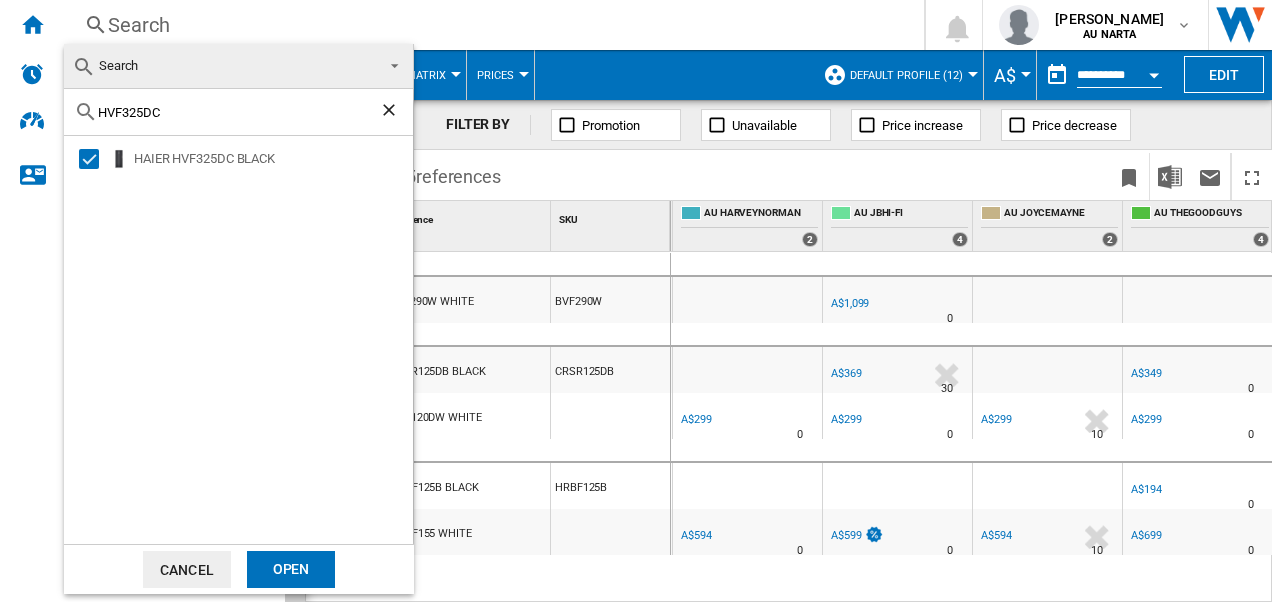 click on "Open" at bounding box center [291, 569] 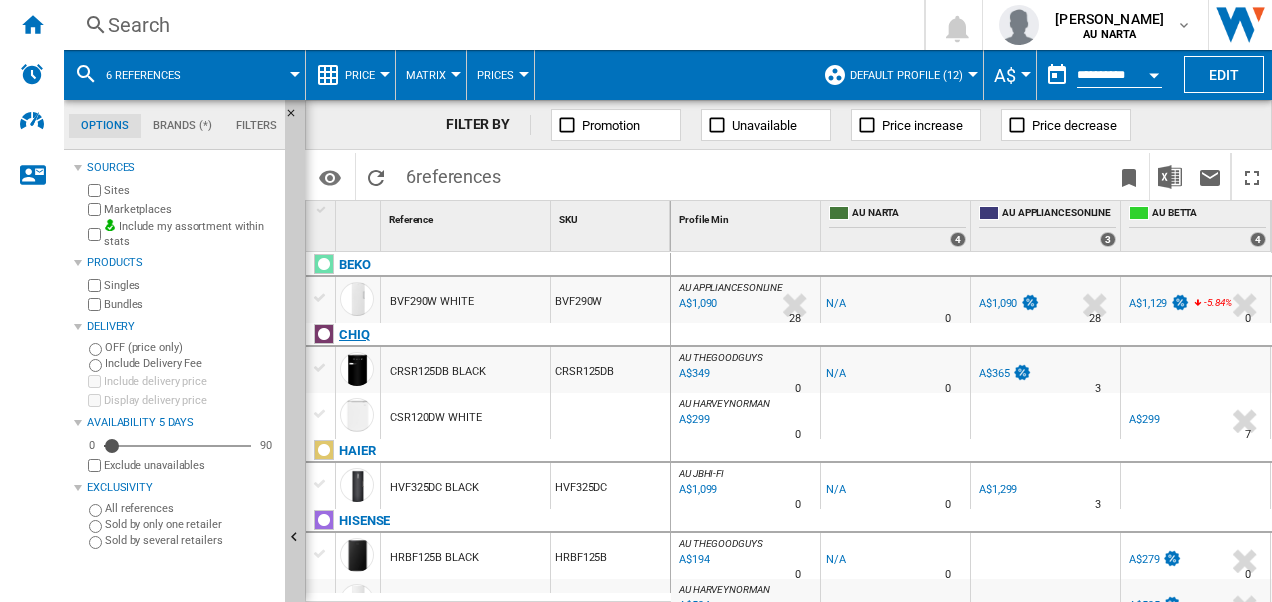 scroll, scrollTop: 15, scrollLeft: 0, axis: vertical 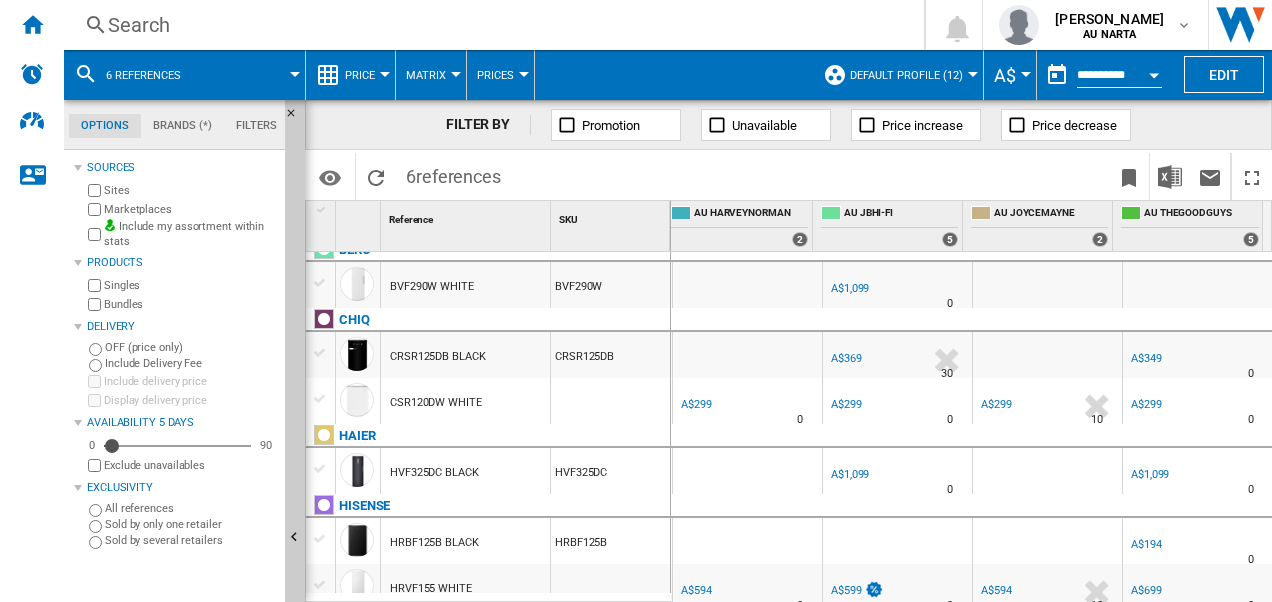 click on "Search" at bounding box center [490, 25] 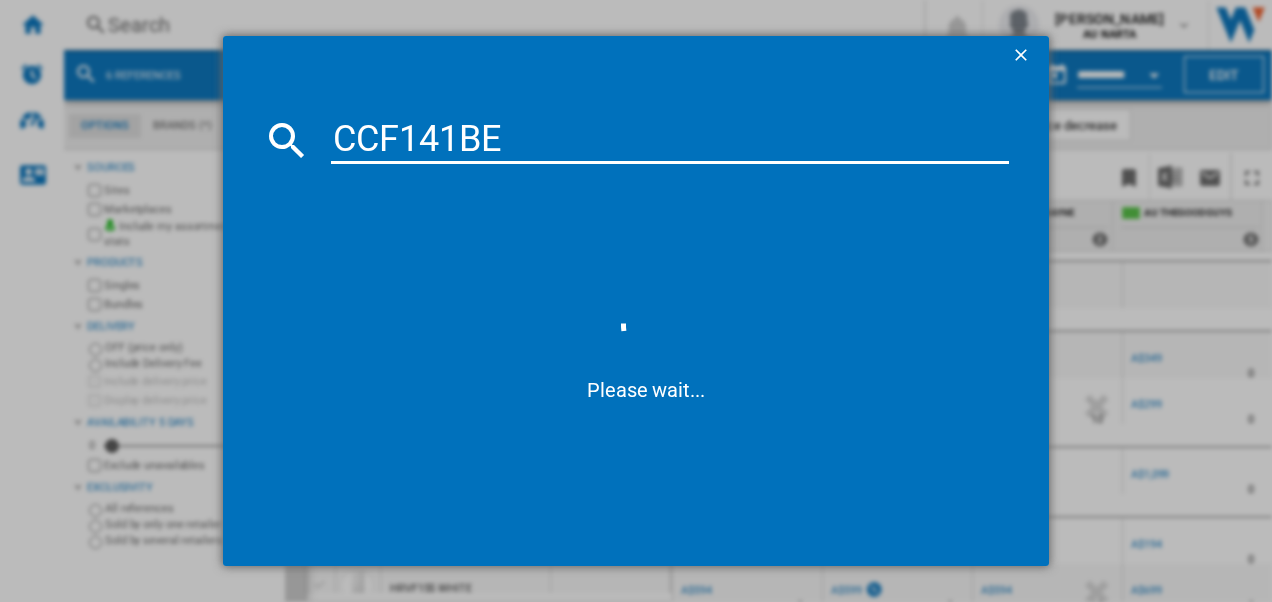 type on "CCF141BE" 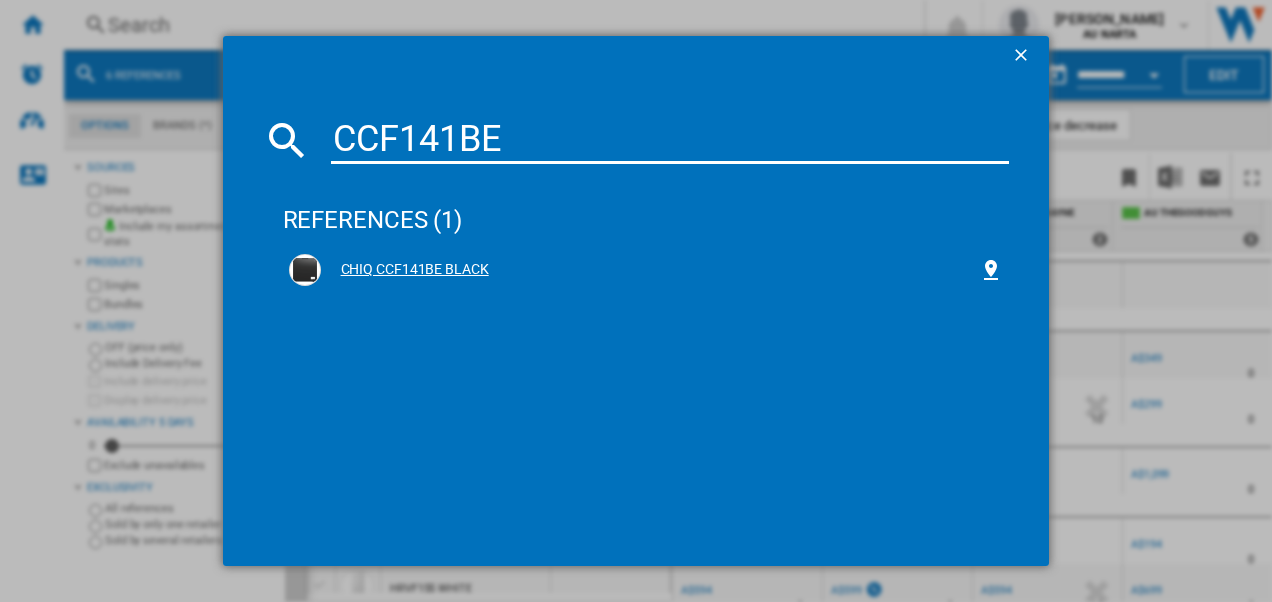 click on "CHIQ CCF141BE BLACK" at bounding box center (650, 270) 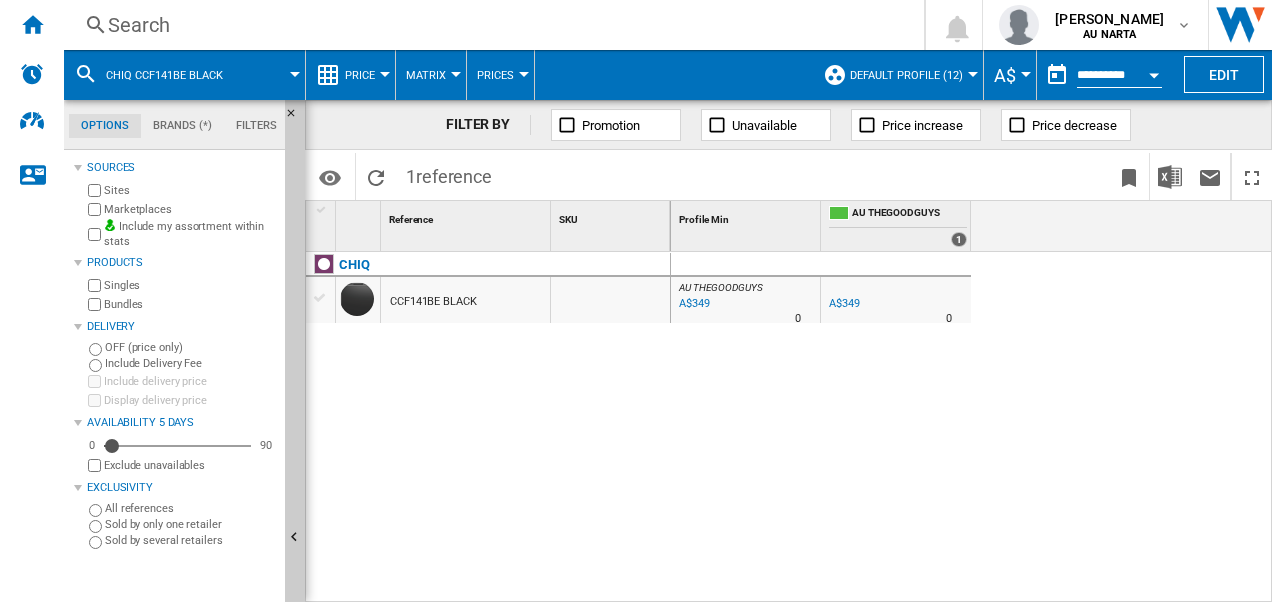 click on "Search" at bounding box center [490, 25] 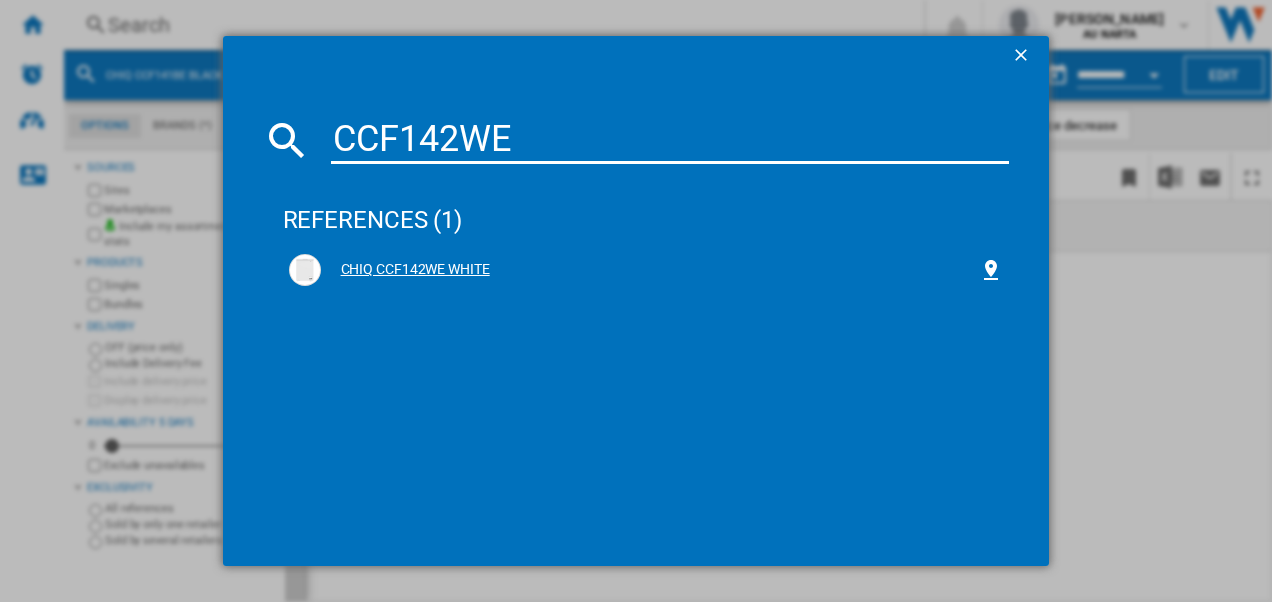 type on "CCF142WE" 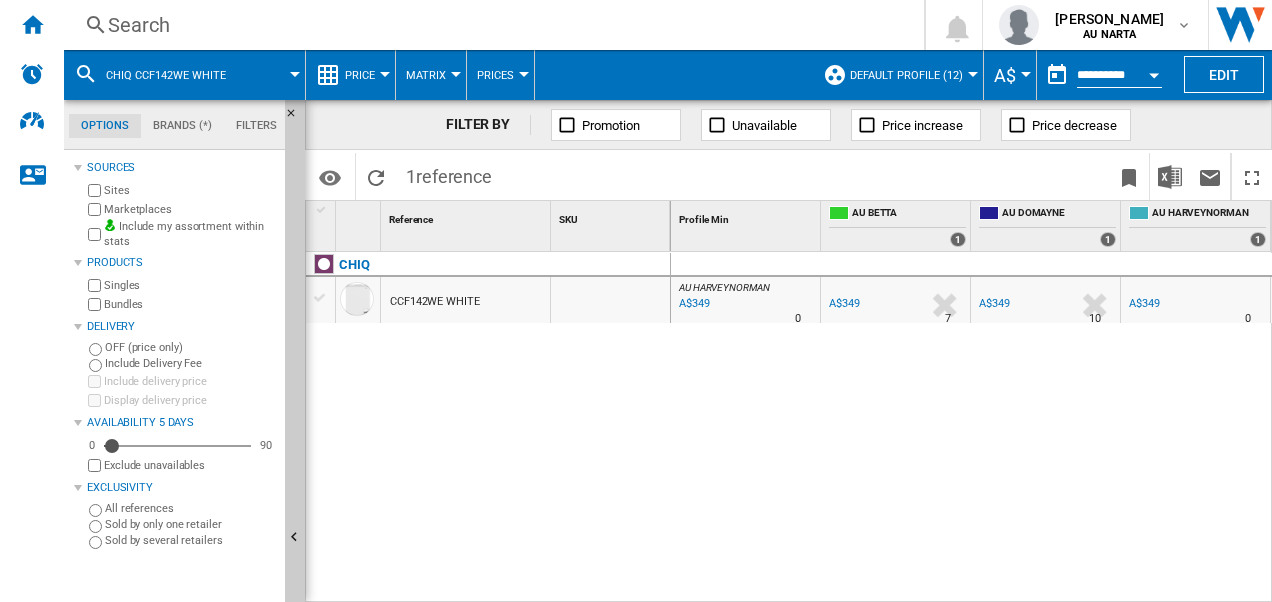 click on "CHIQ CCF142WE WHITE" at bounding box center [166, 75] 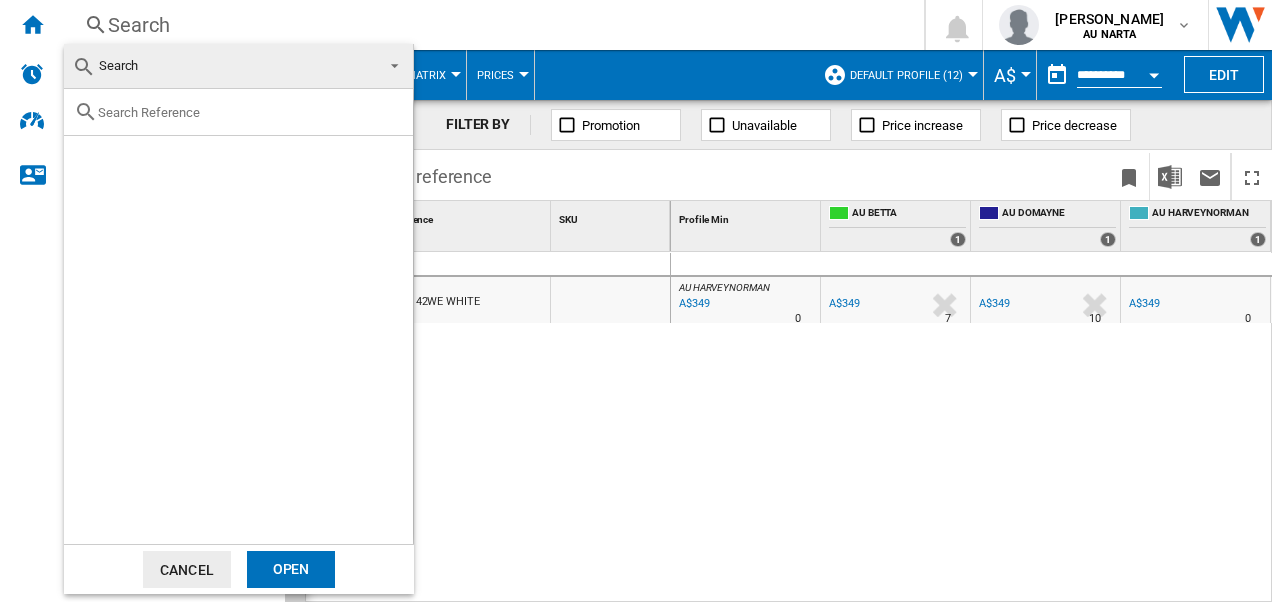 click at bounding box center [250, 112] 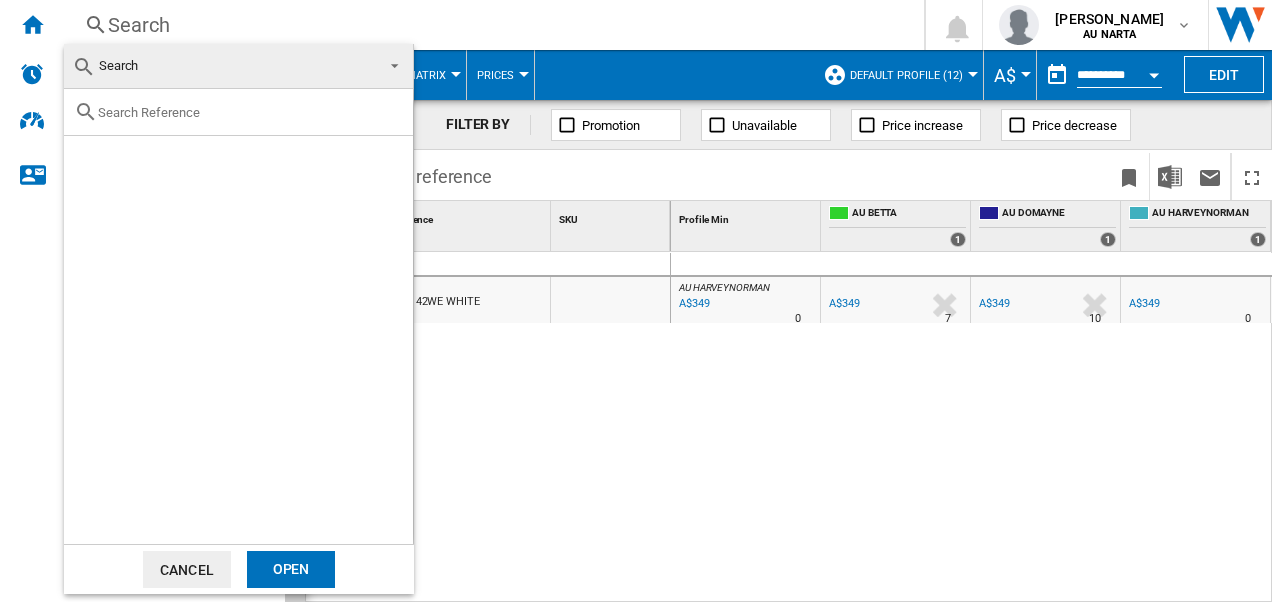 paste on "HRCF144" 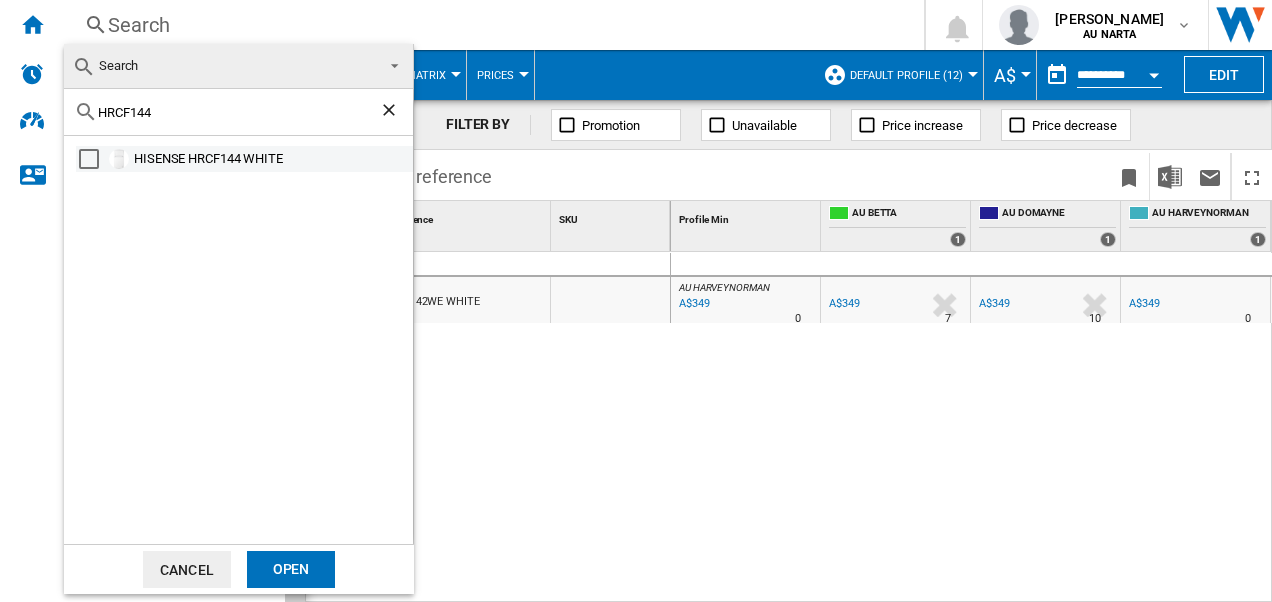 type on "HRCF144" 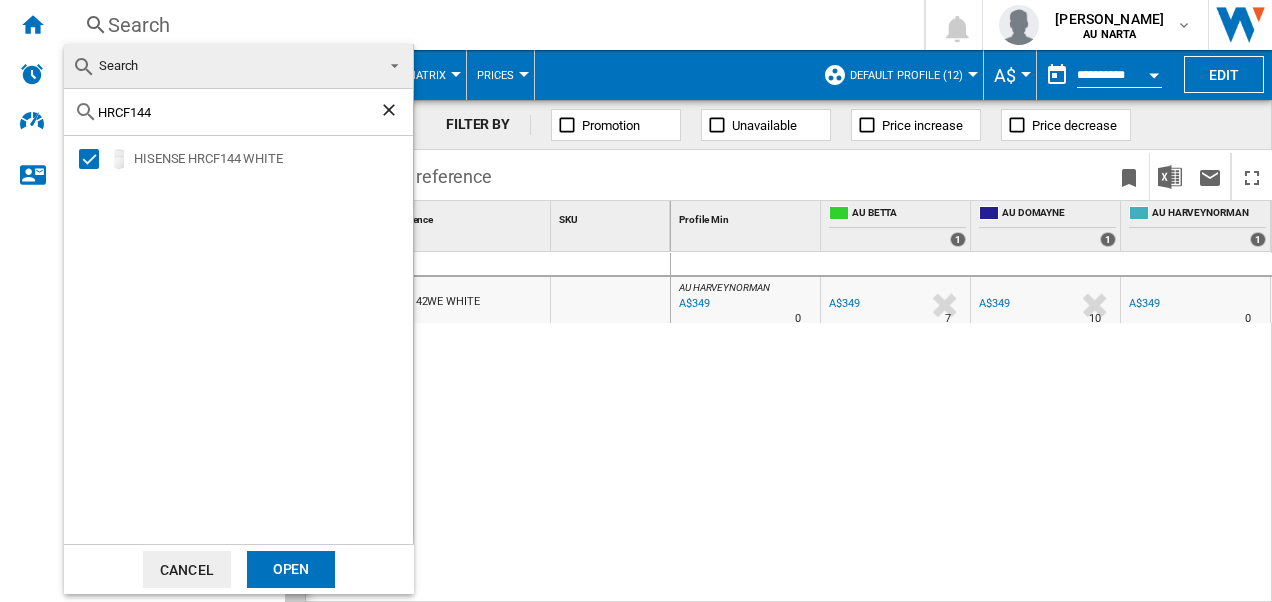 click on "Open" at bounding box center (291, 569) 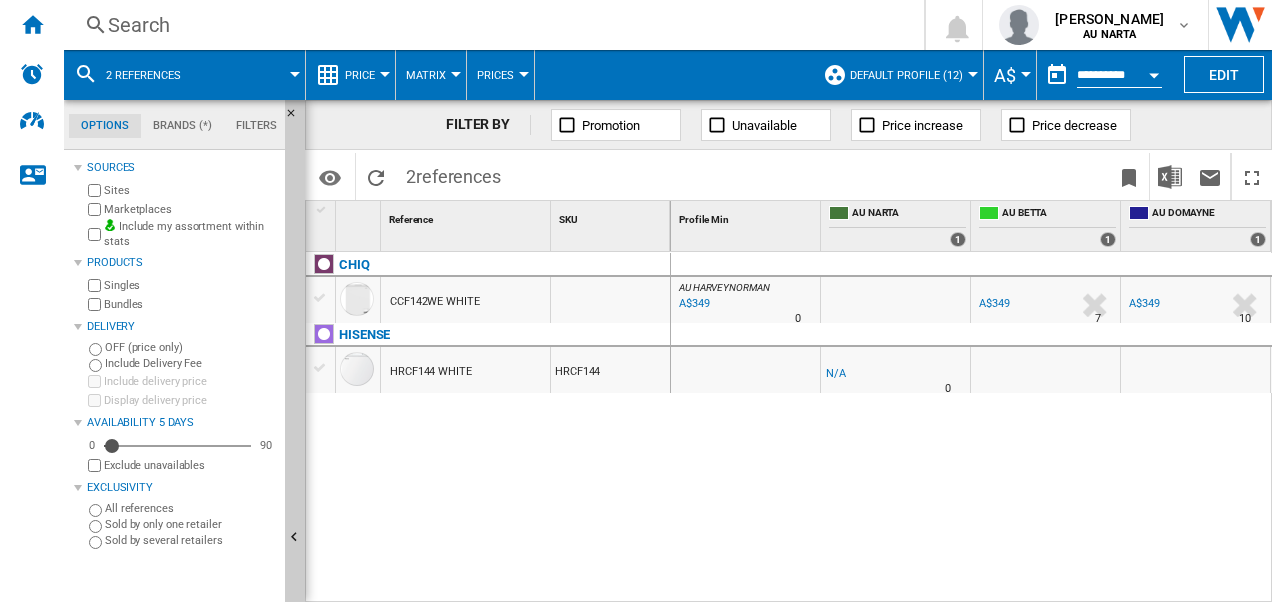 scroll, scrollTop: 0, scrollLeft: 160, axis: horizontal 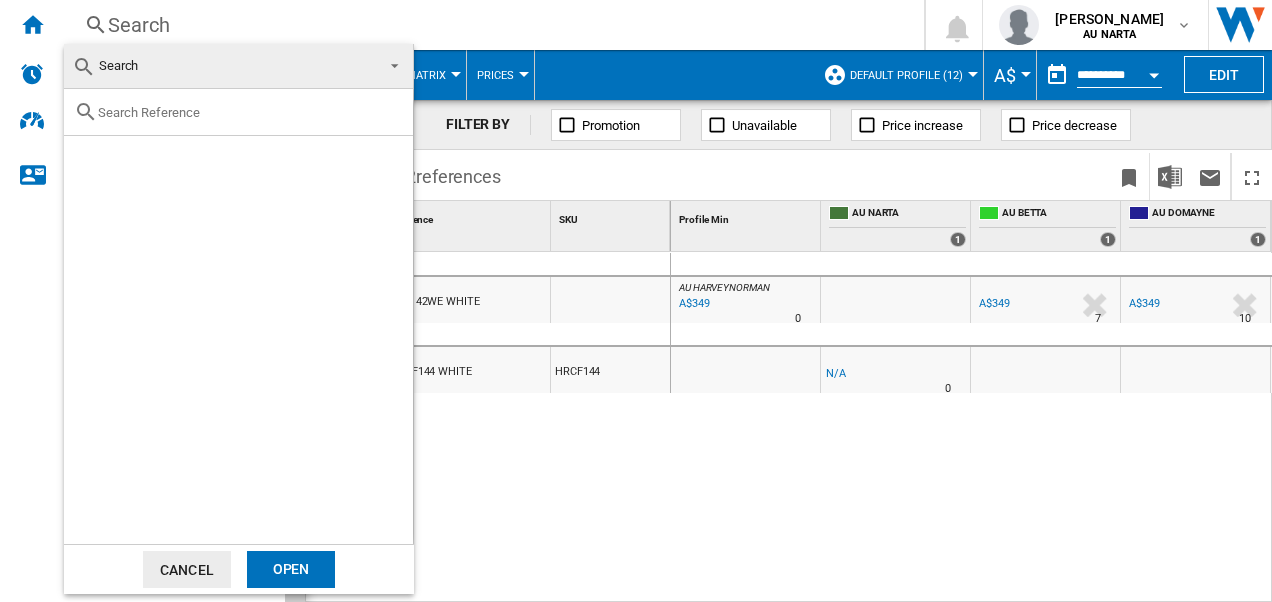 click at bounding box center (250, 112) 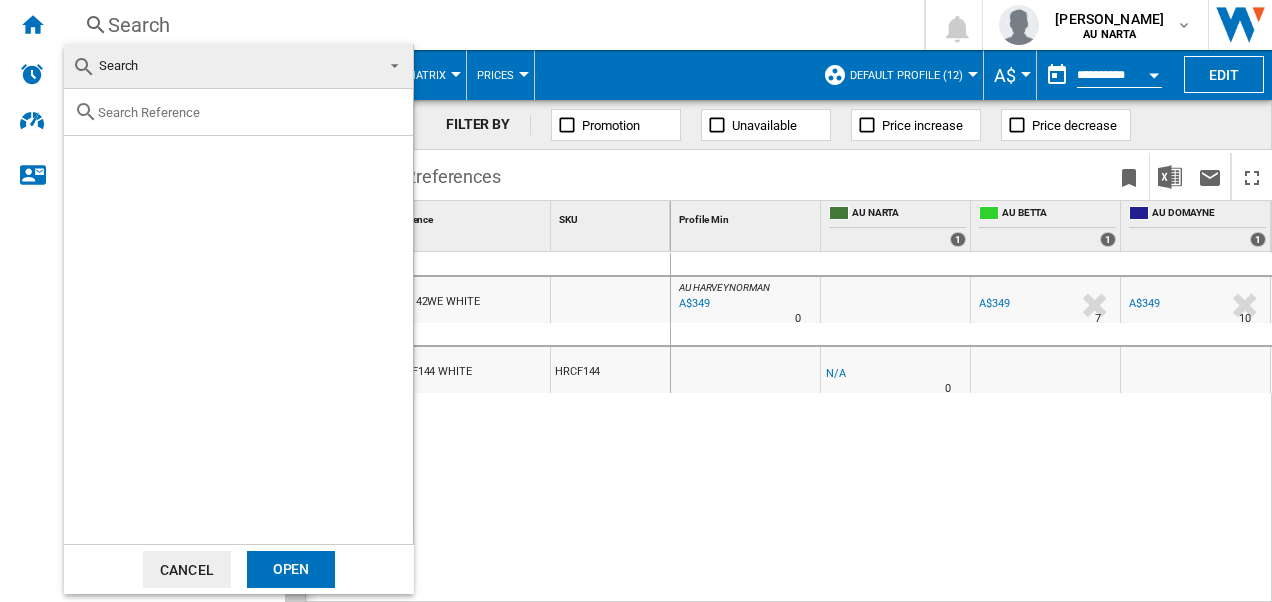 paste on "HCF301W" 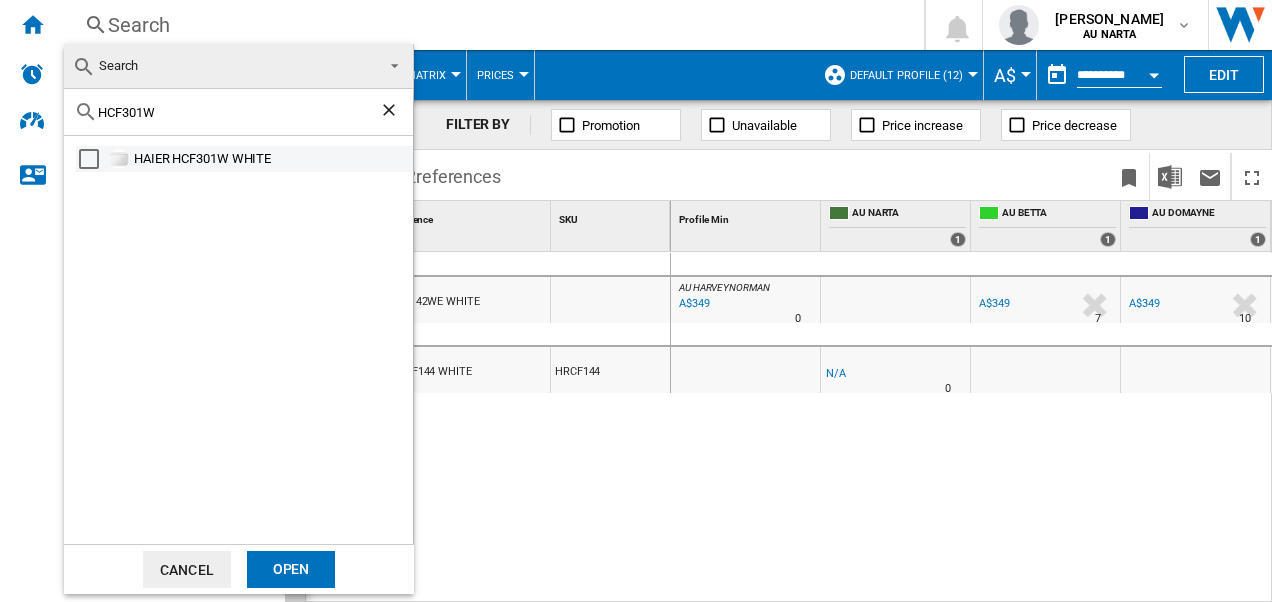 type on "HCF301W" 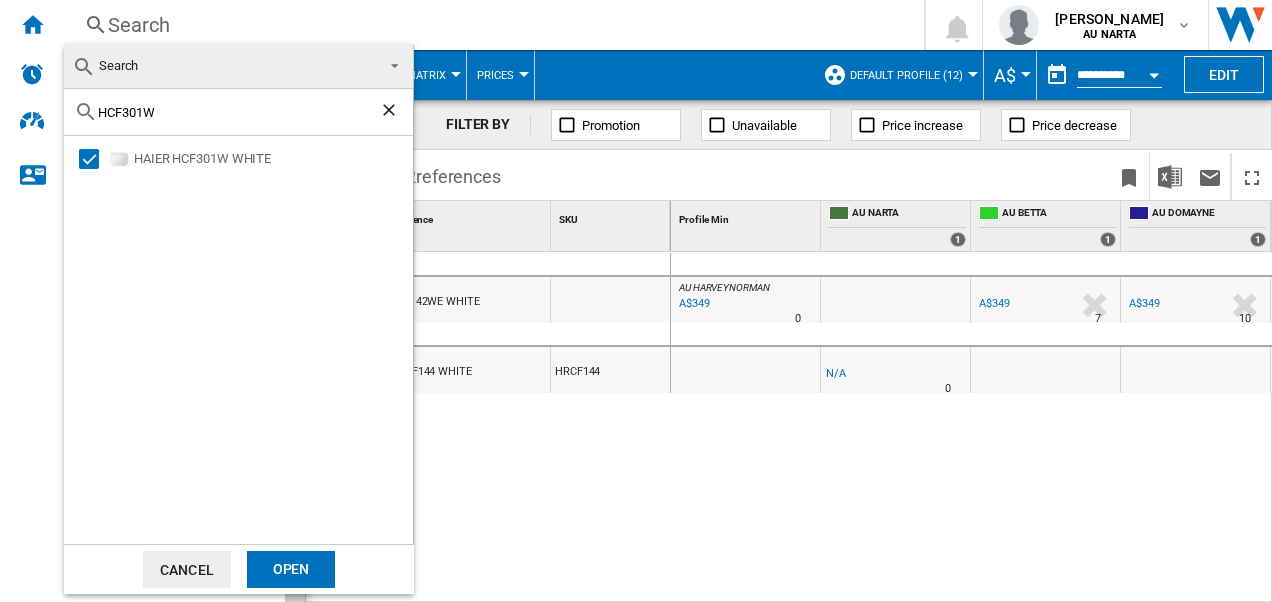 click on "Open" at bounding box center [291, 569] 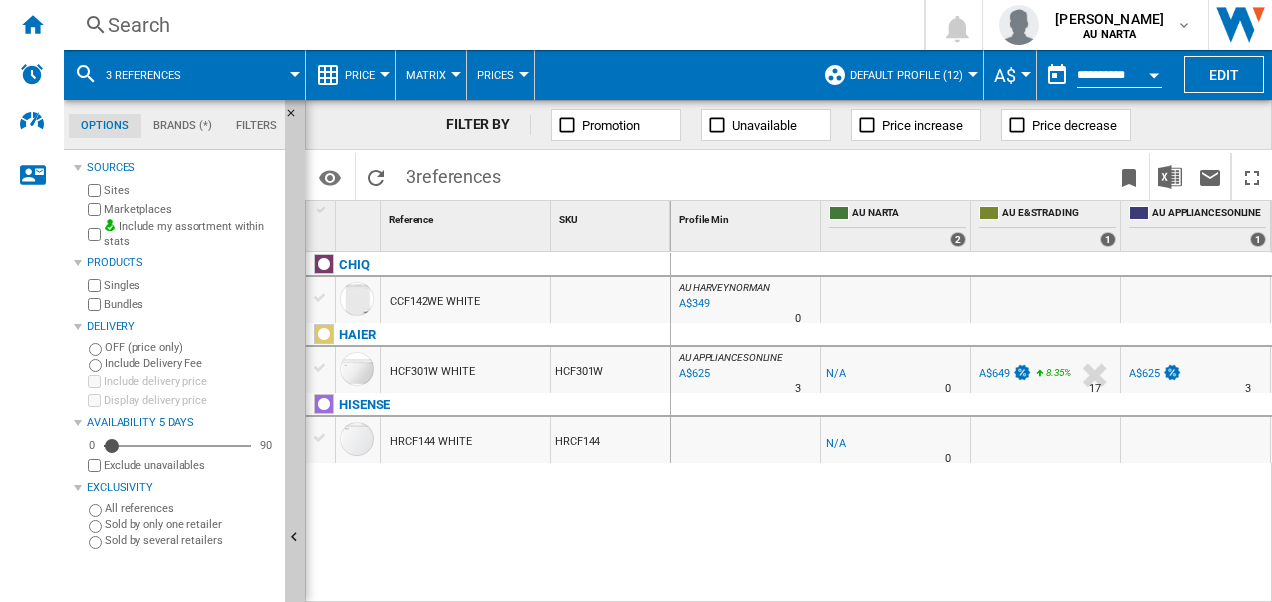 scroll, scrollTop: 0, scrollLeft: 172, axis: horizontal 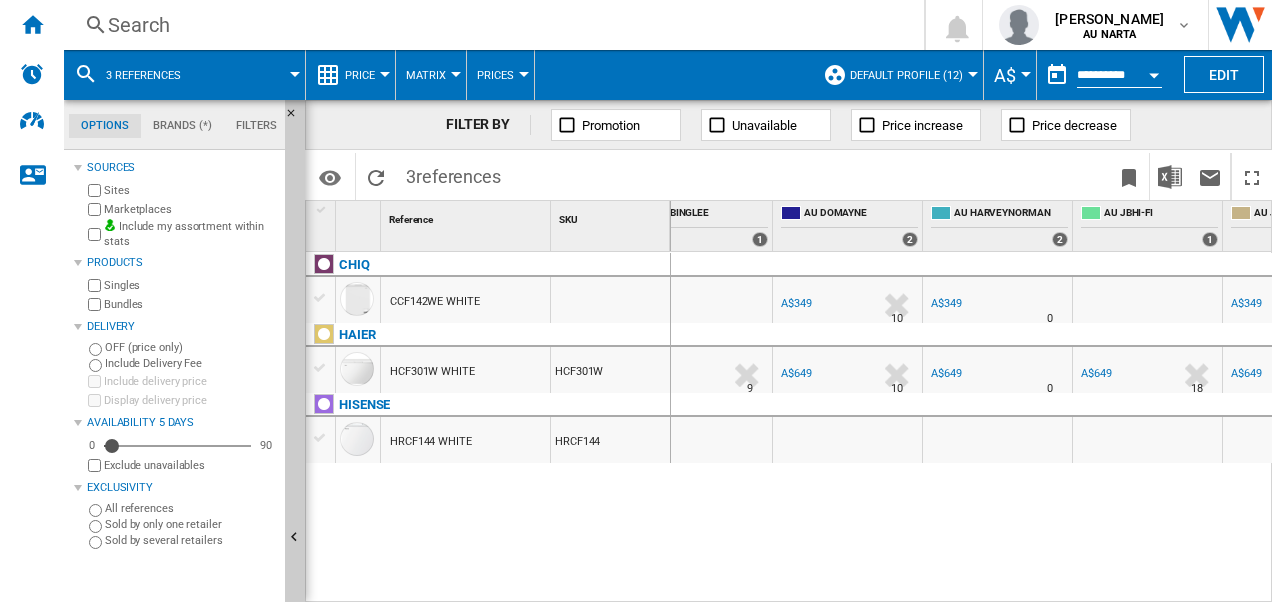 click at bounding box center (86, 74) 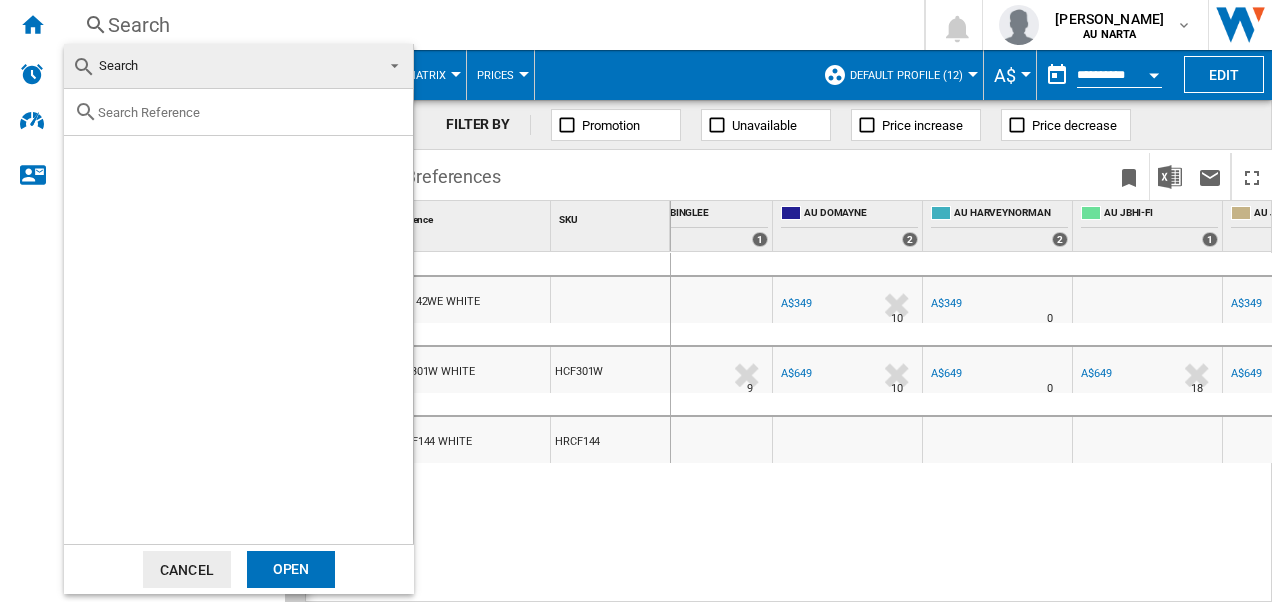 click at bounding box center [238, 112] 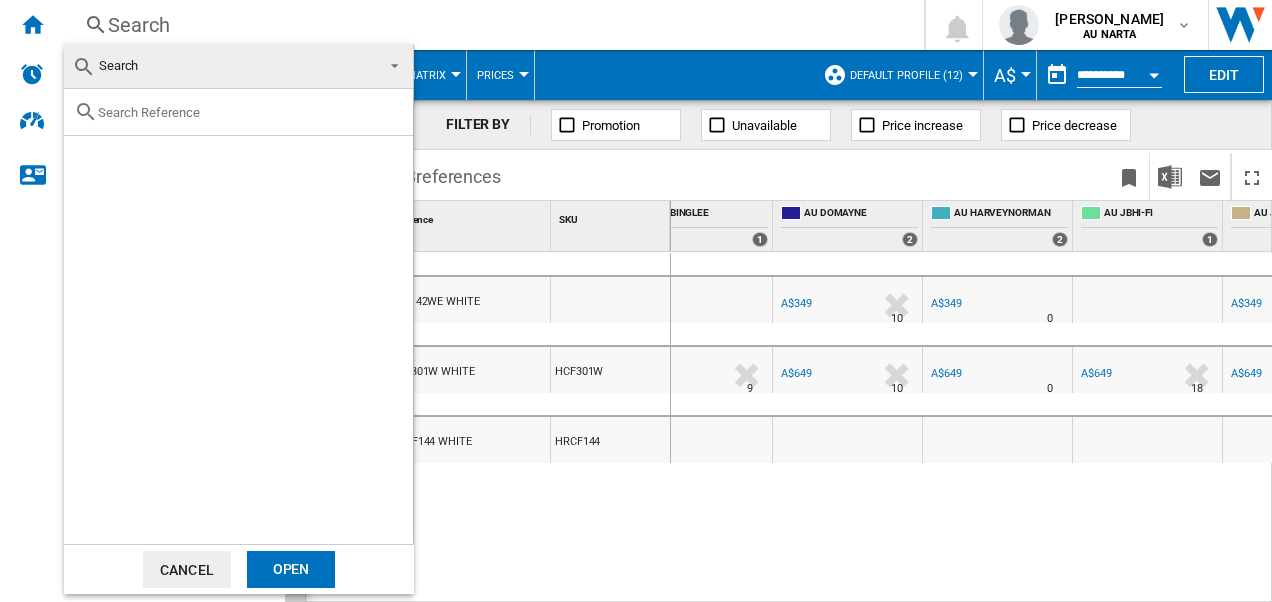 click at bounding box center [250, 112] 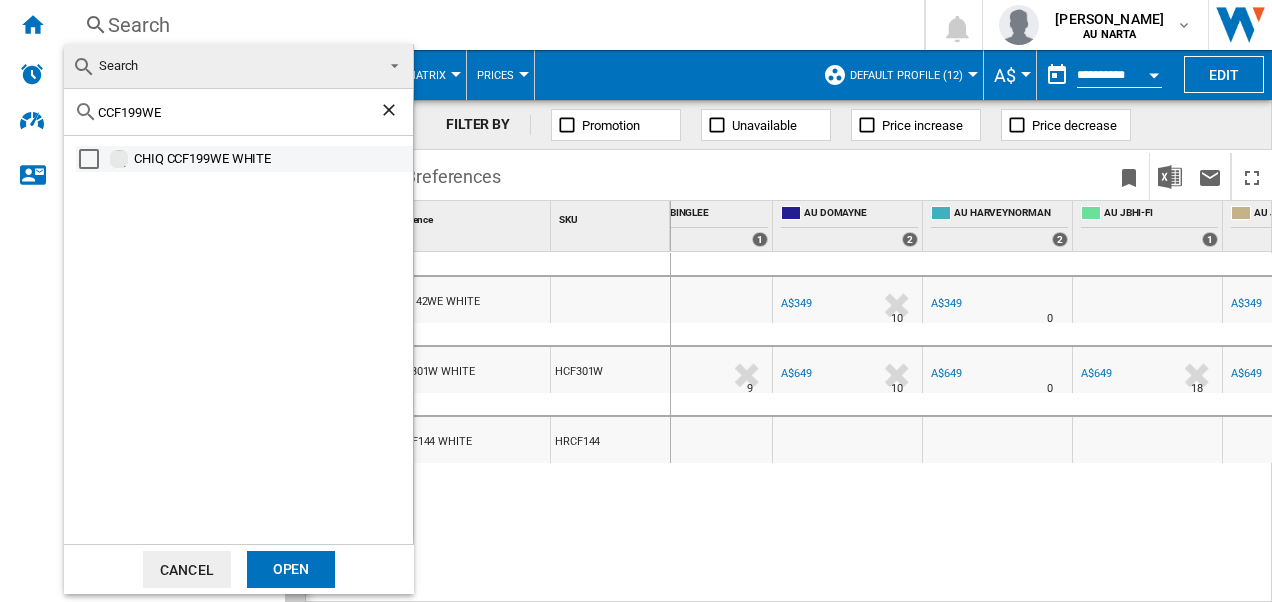 type on "CCF199WE" 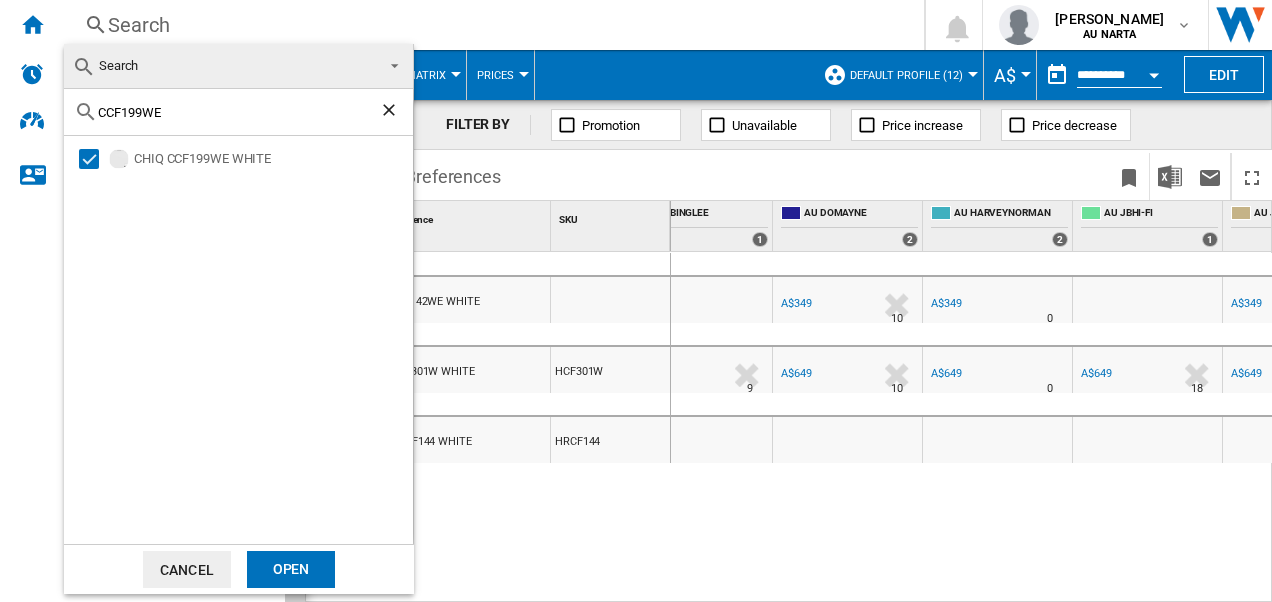 click on "Open" at bounding box center [291, 569] 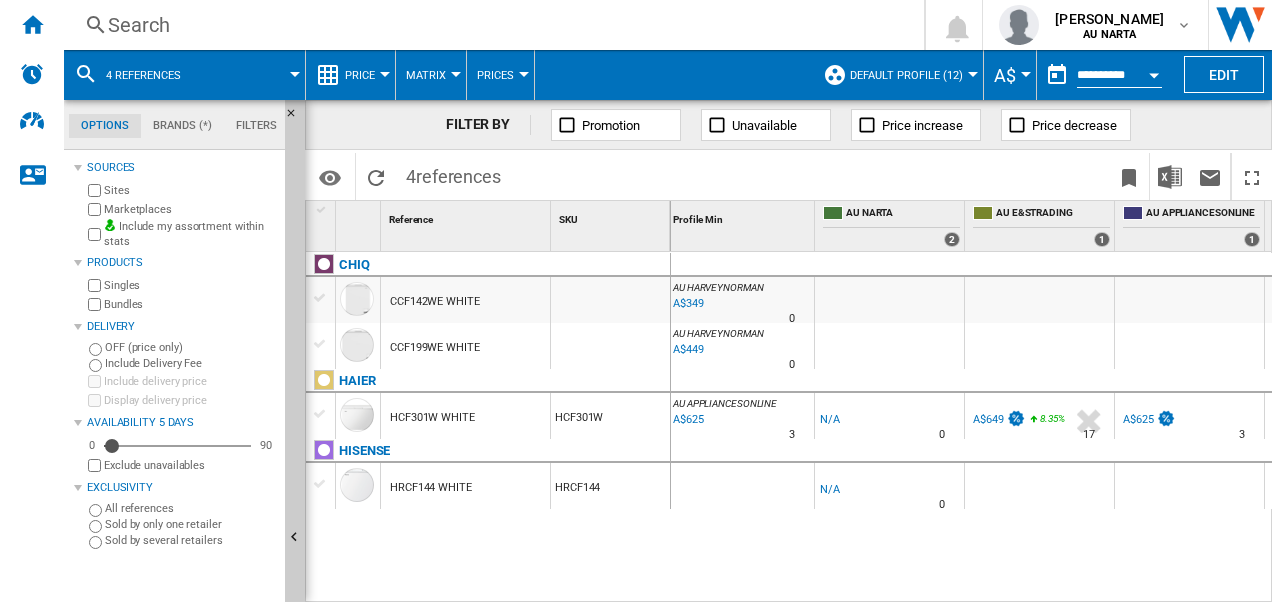 click 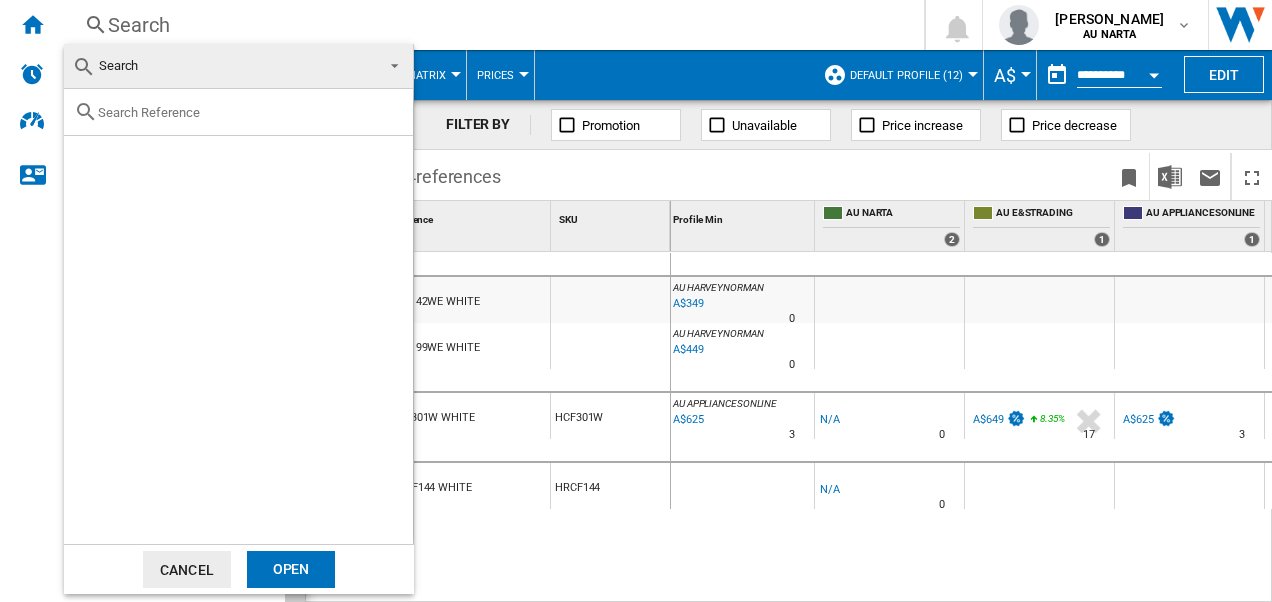 click at bounding box center (250, 112) 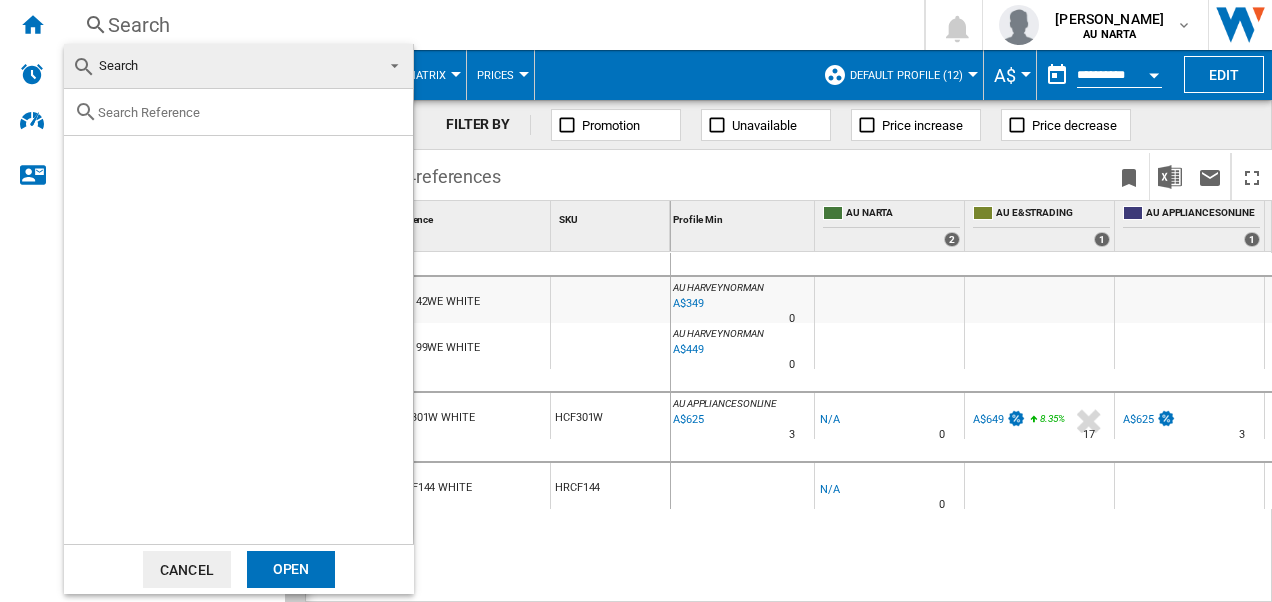 paste on "HRCF144" 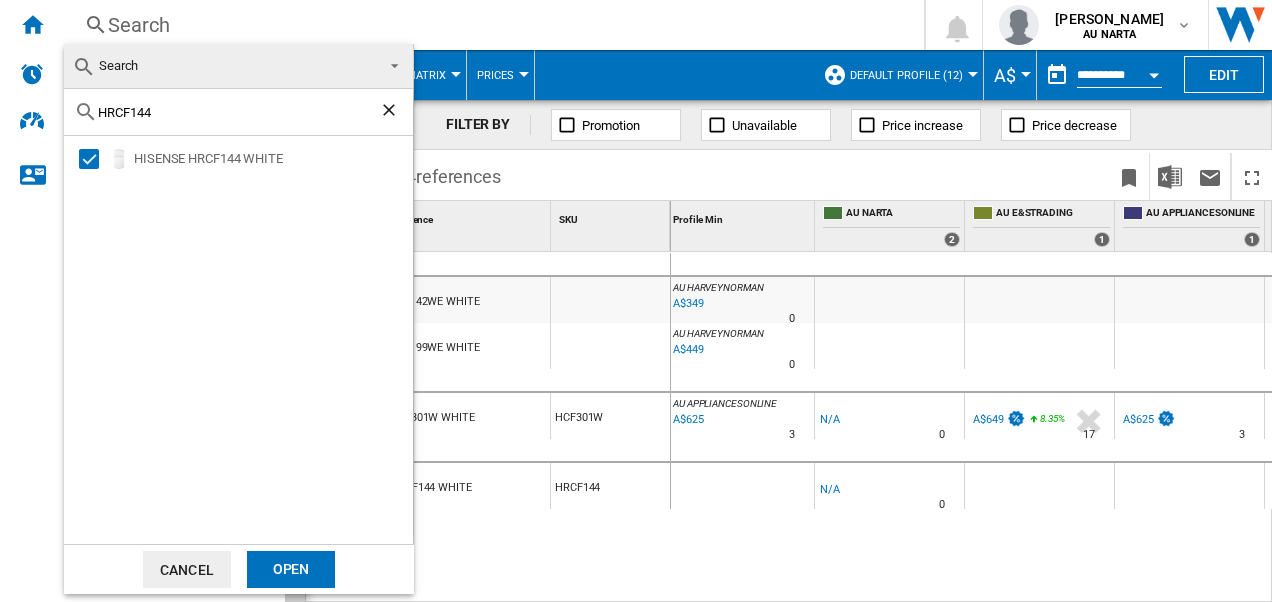 type on "HRCF144" 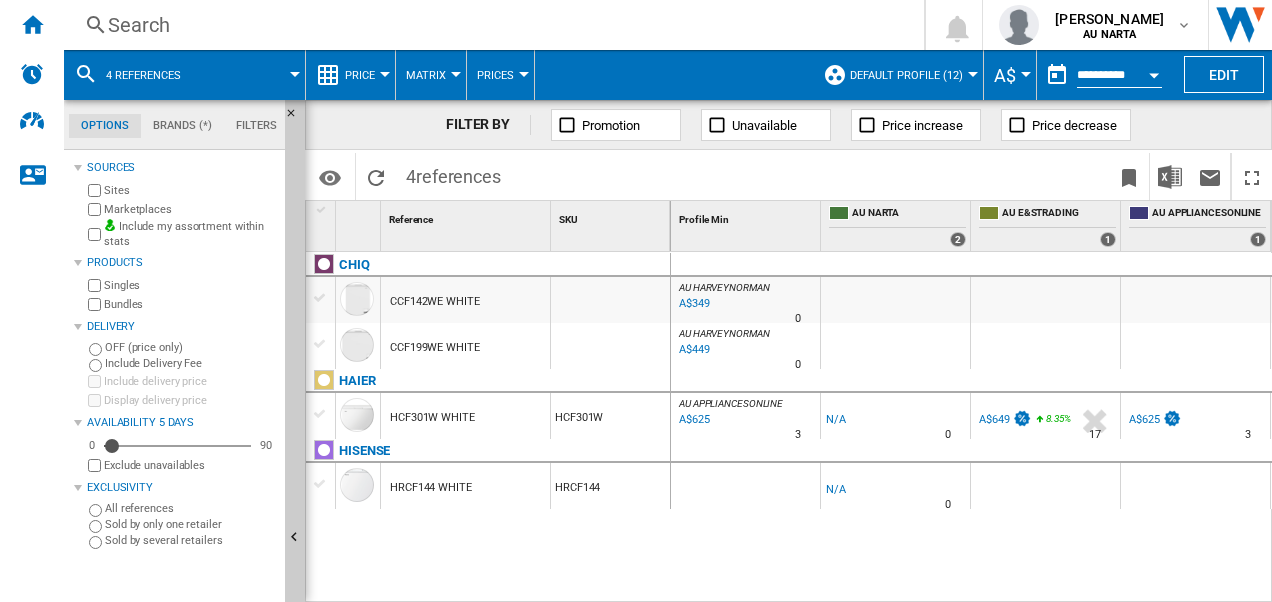 scroll, scrollTop: 0, scrollLeft: 330, axis: horizontal 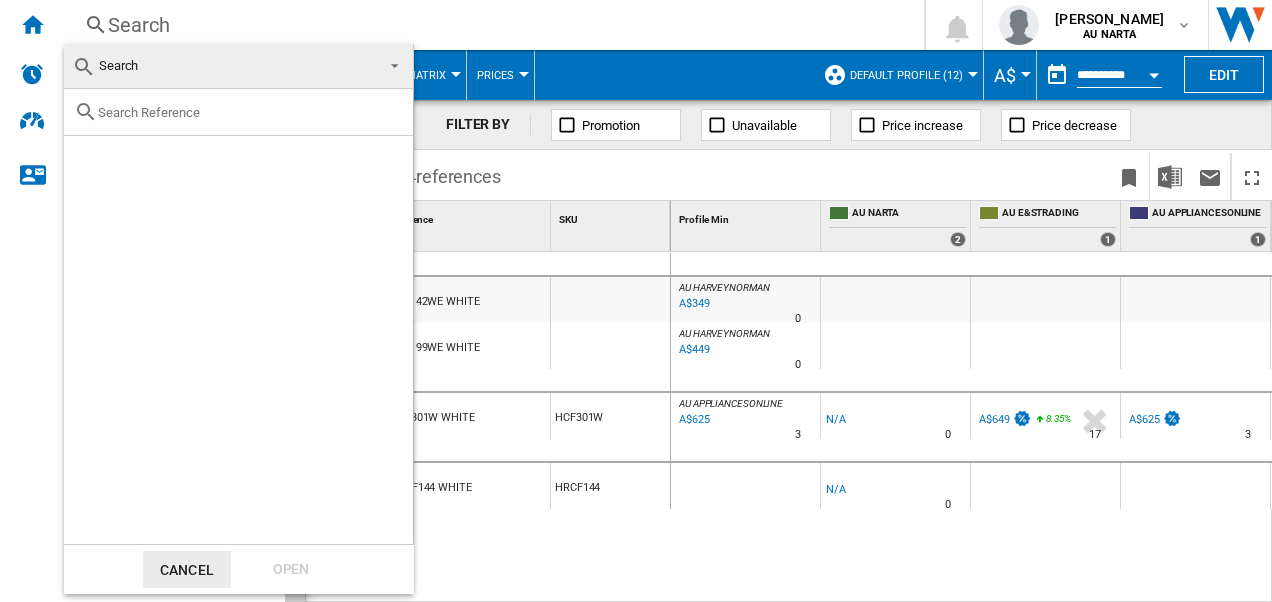 click at bounding box center (250, 112) 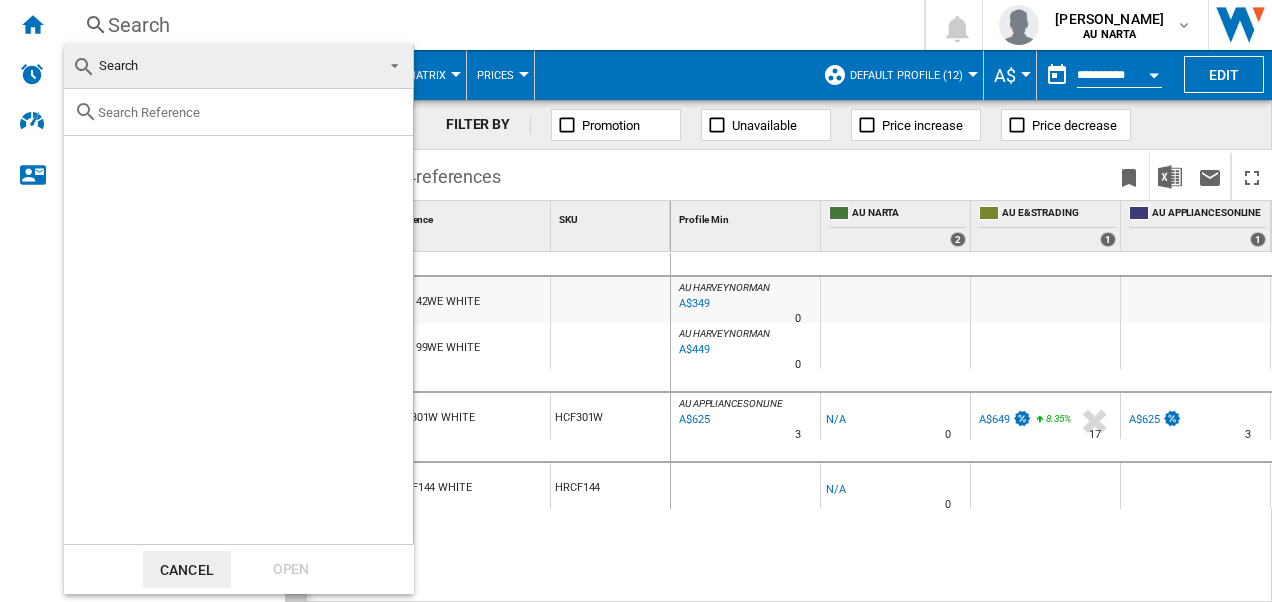 paste on "CCF500WE" 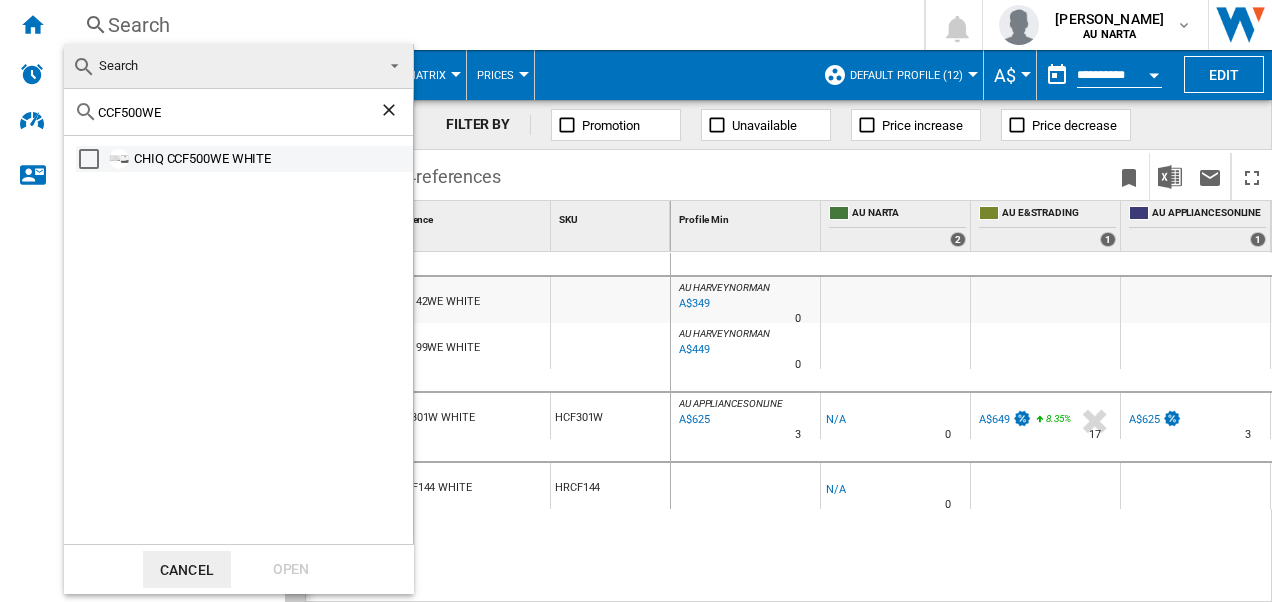 type on "CCF500WE" 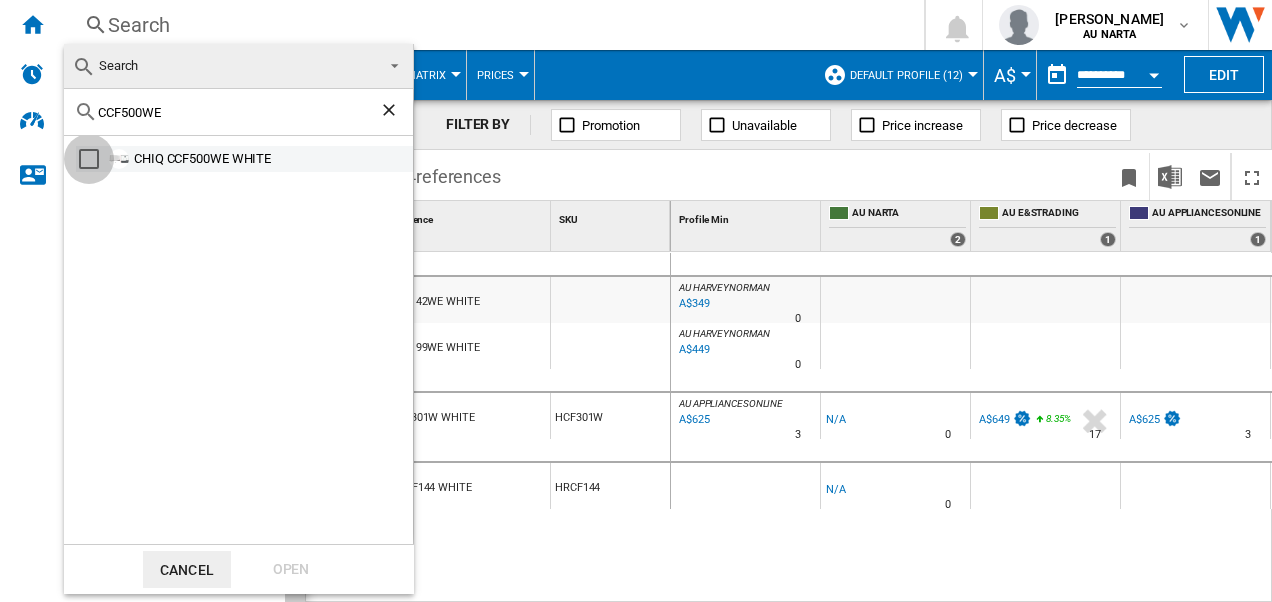 click at bounding box center [89, 159] 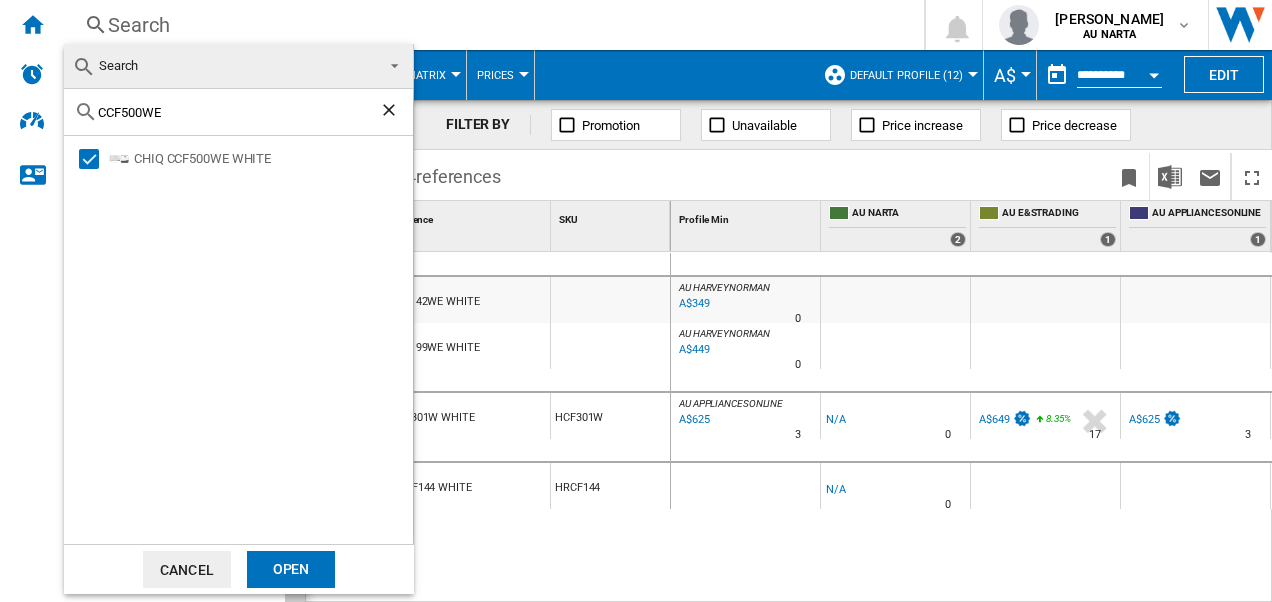 click on "Open" at bounding box center [291, 569] 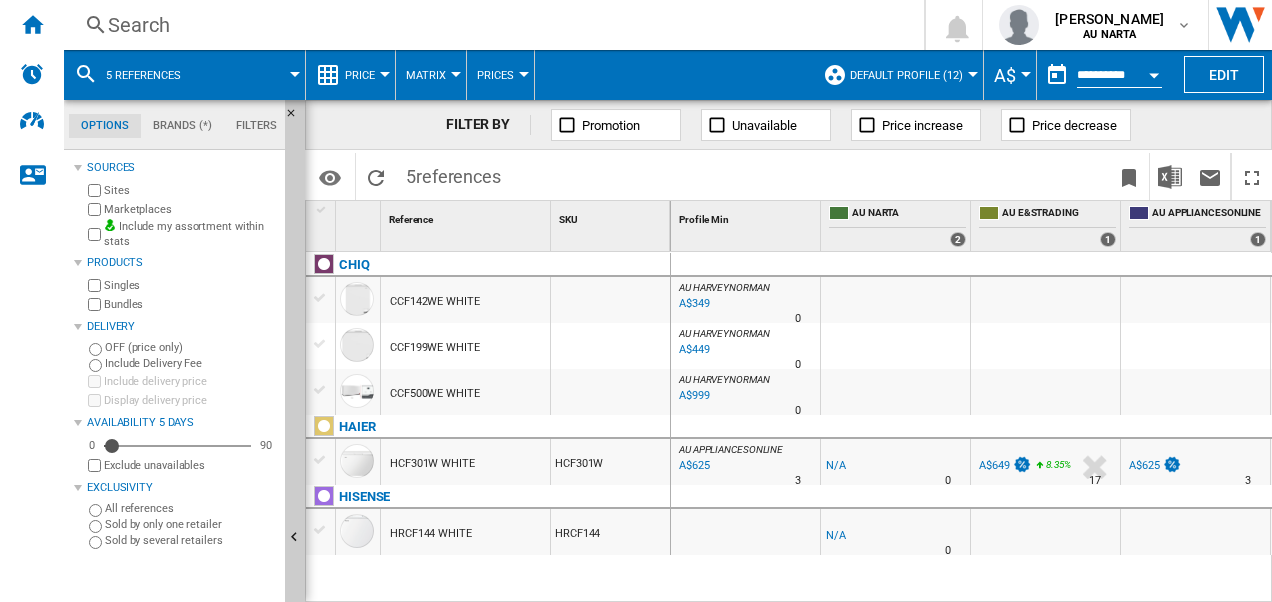 scroll, scrollTop: 0, scrollLeft: 108, axis: horizontal 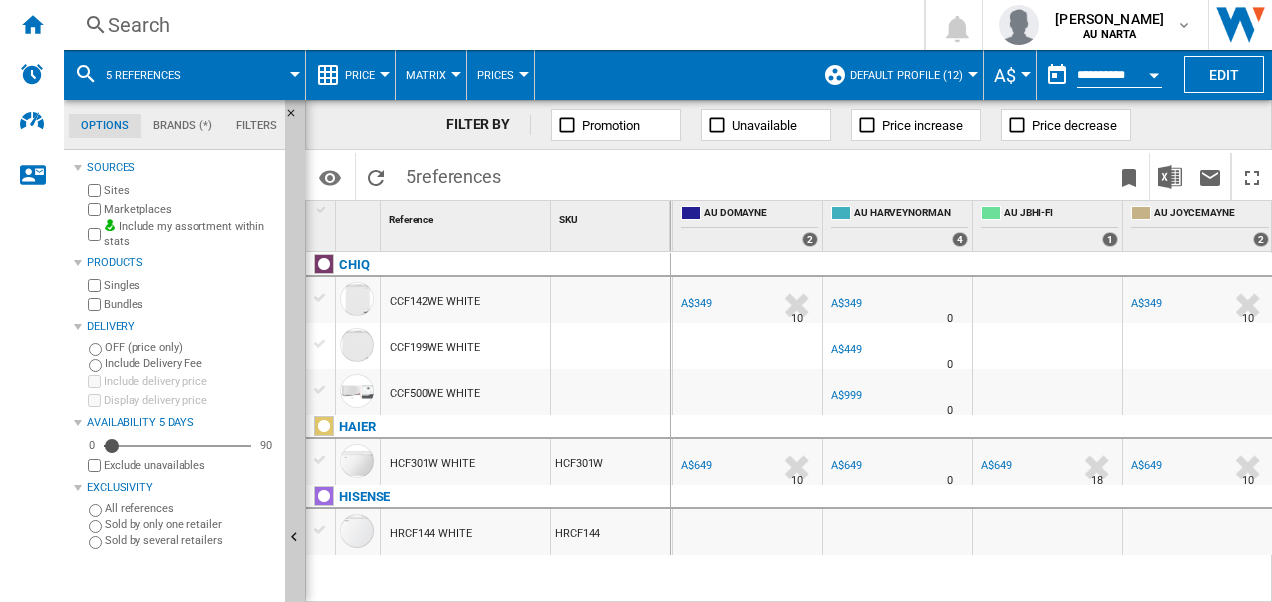 click at bounding box center (86, 74) 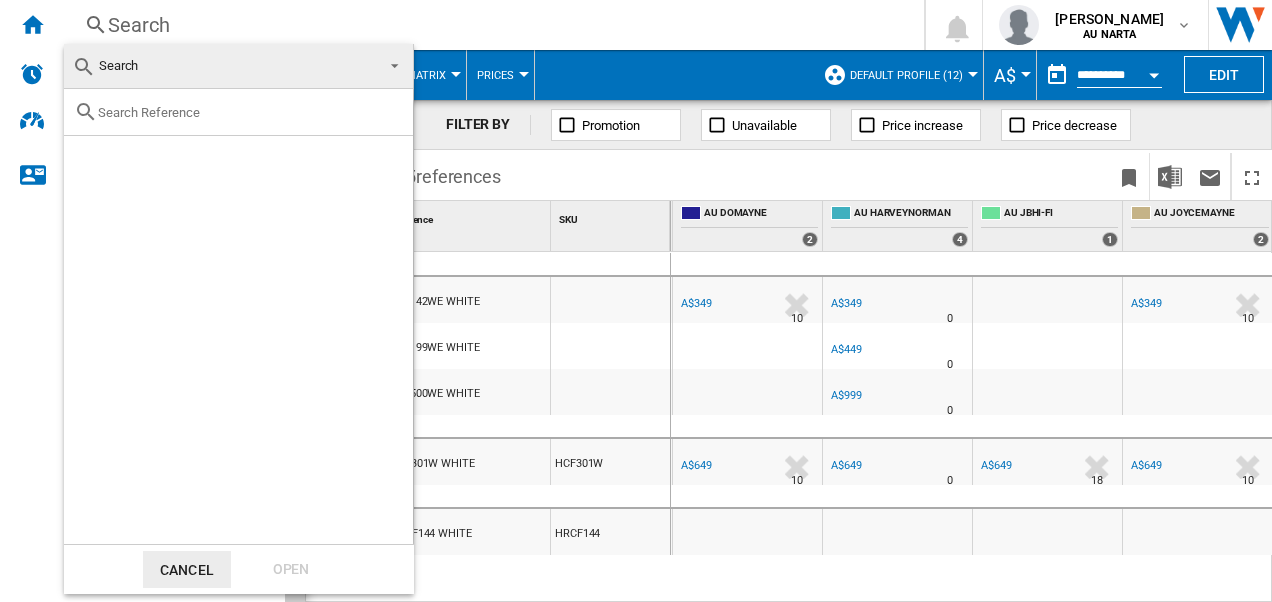 click at bounding box center (250, 112) 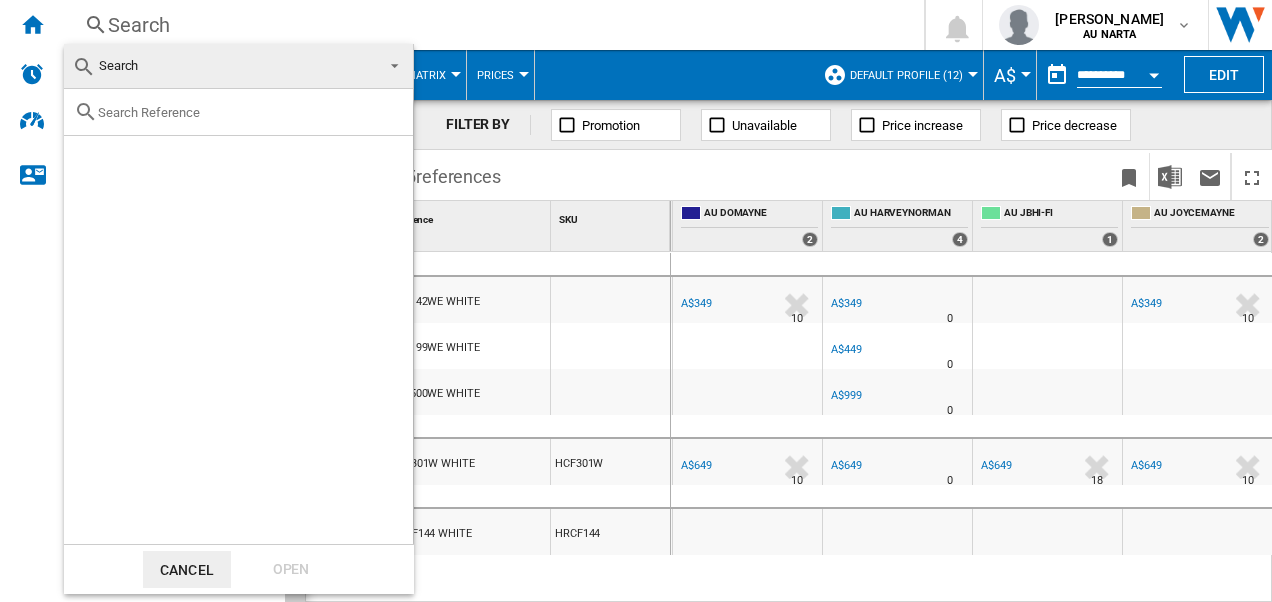 paste on "HRCF500" 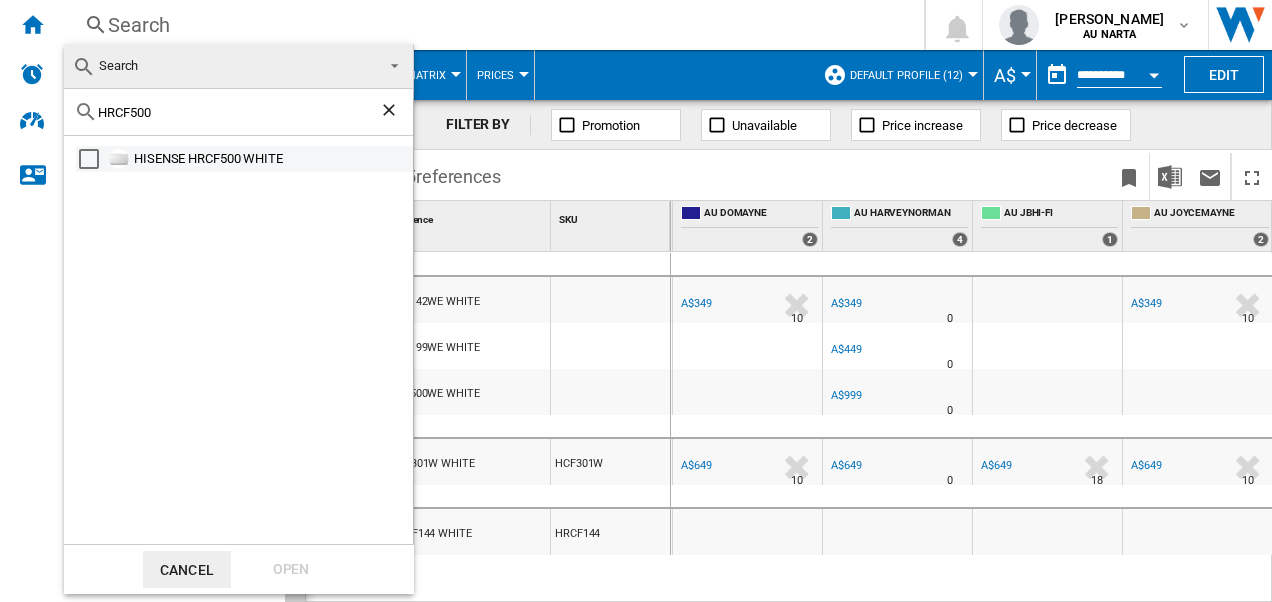 type on "HRCF500" 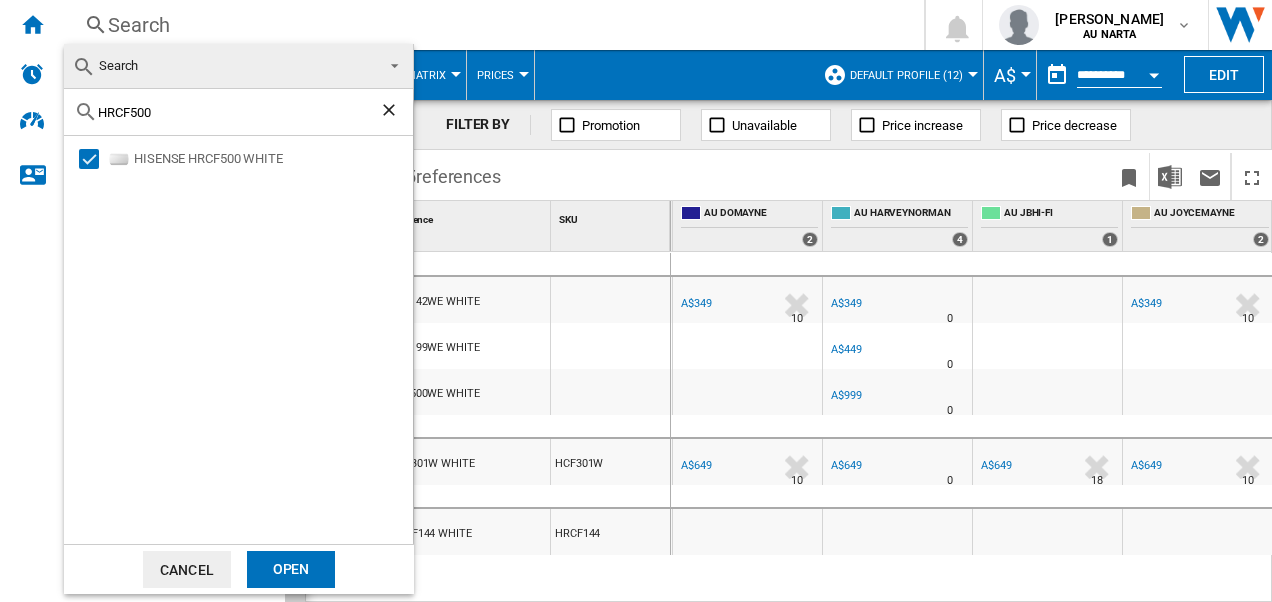 click on "Open" at bounding box center [291, 569] 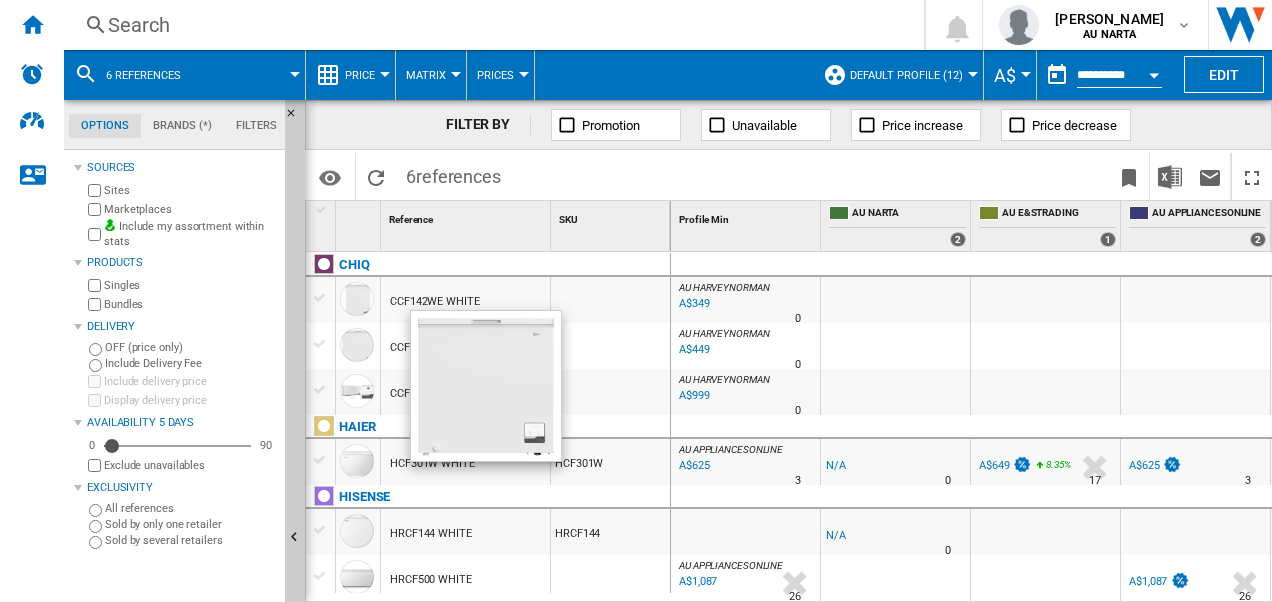 click on "Search
Search
0
[PERSON_NAME]
AU [GEOGRAPHIC_DATA]
AU [GEOGRAPHIC_DATA]
My settings
Logout" at bounding box center (668, 25) 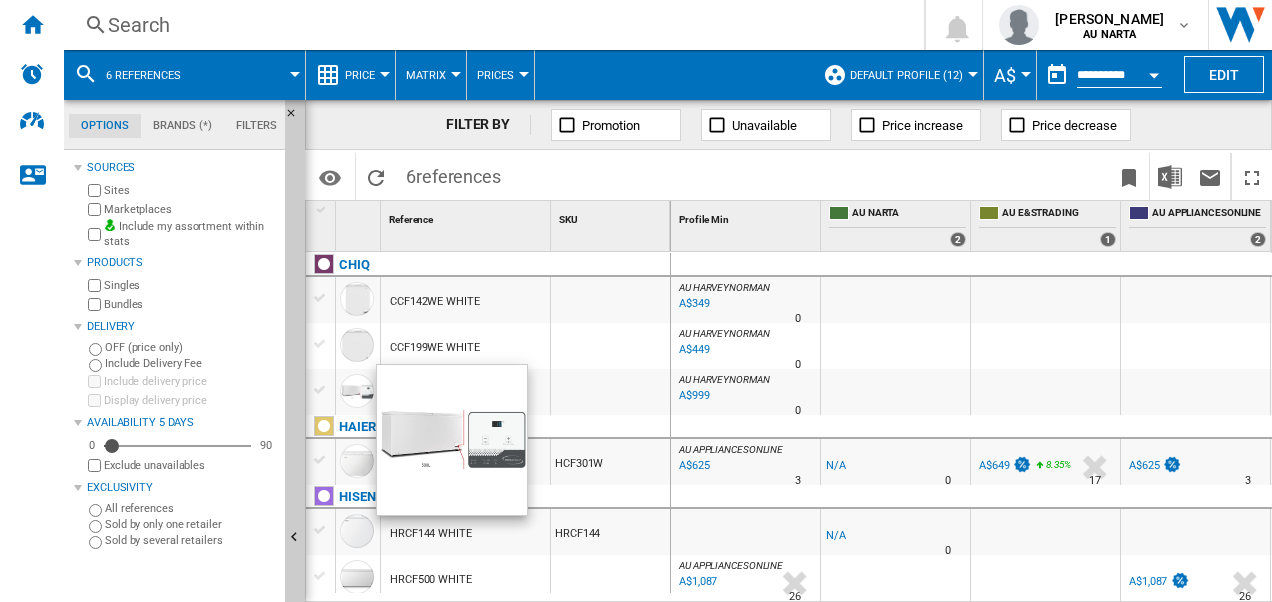 scroll, scrollTop: 4, scrollLeft: 0, axis: vertical 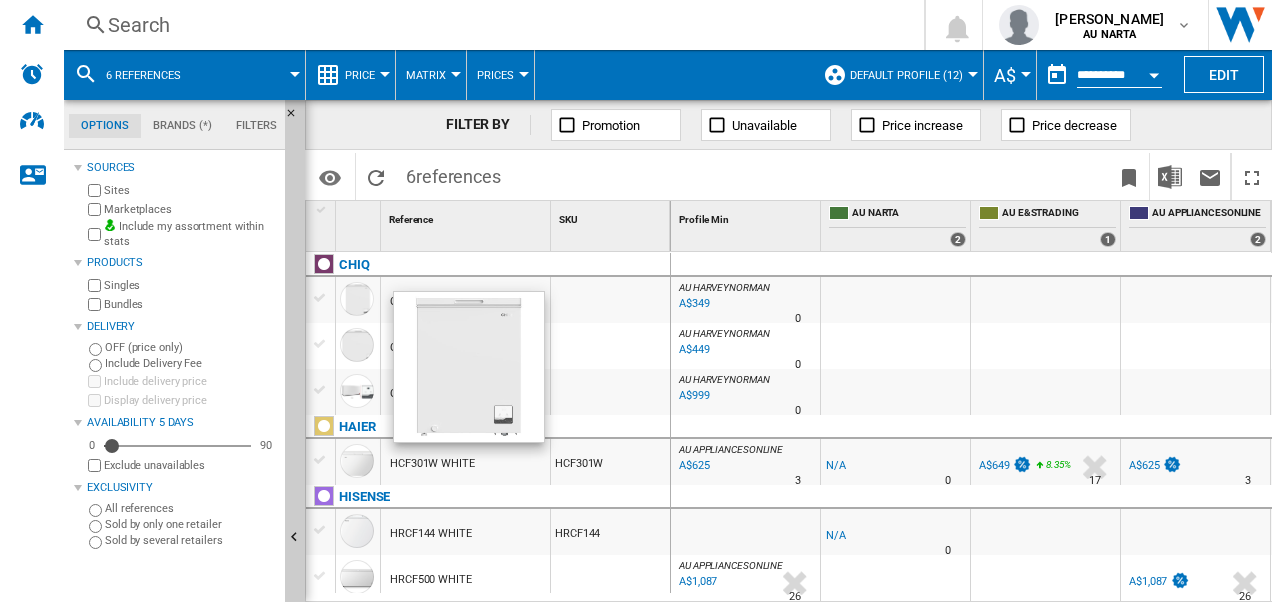 click at bounding box center [86, 74] 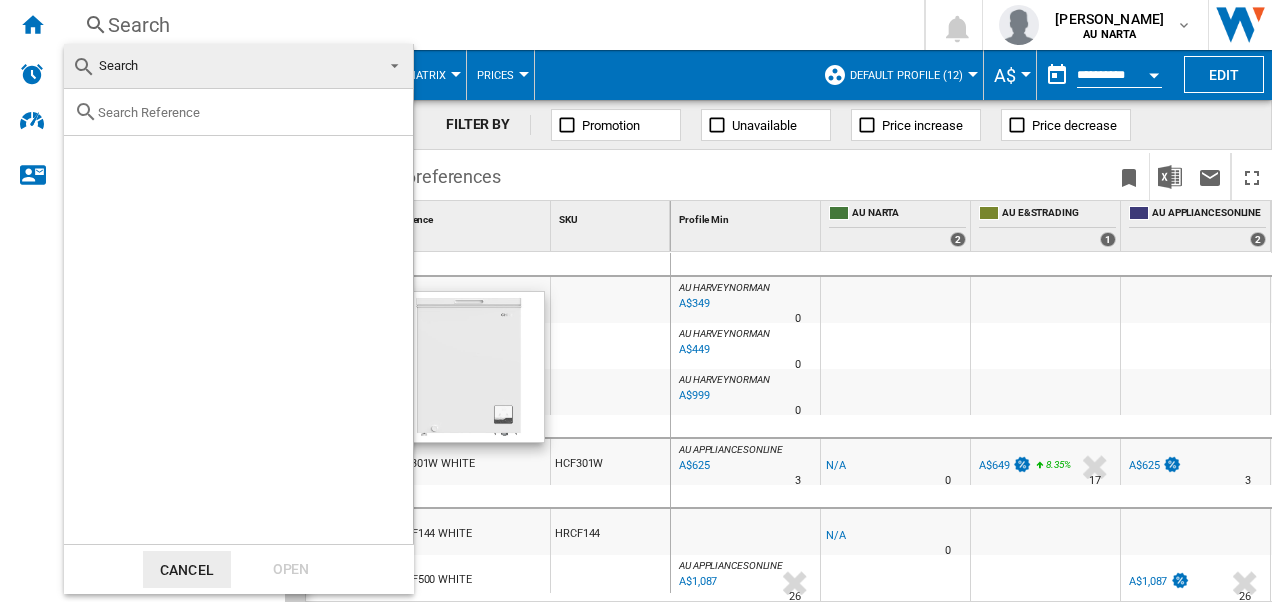 click at bounding box center (238, 112) 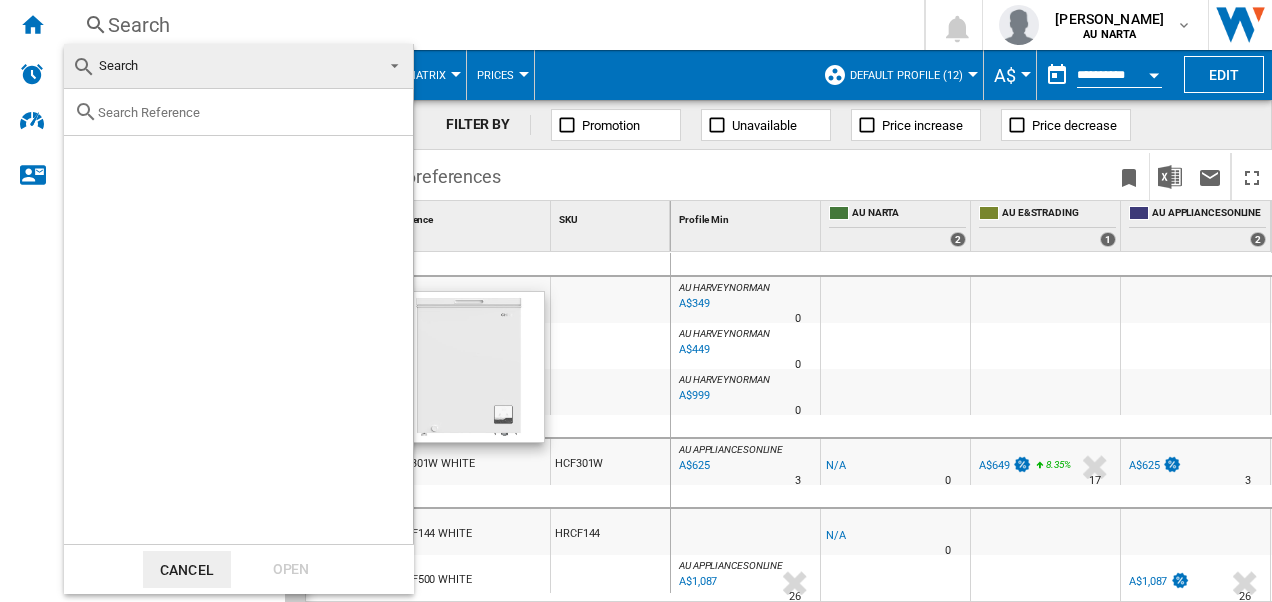 click at bounding box center [250, 112] 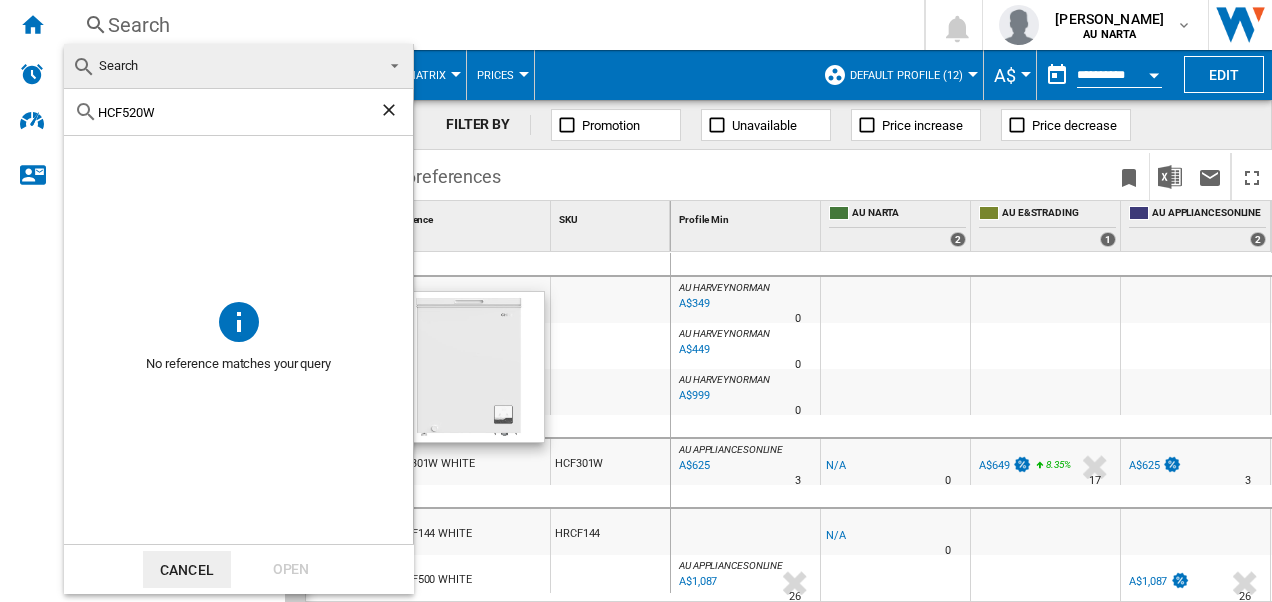 drag, startPoint x: 197, startPoint y: 100, endPoint x: 119, endPoint y: 110, distance: 78.63841 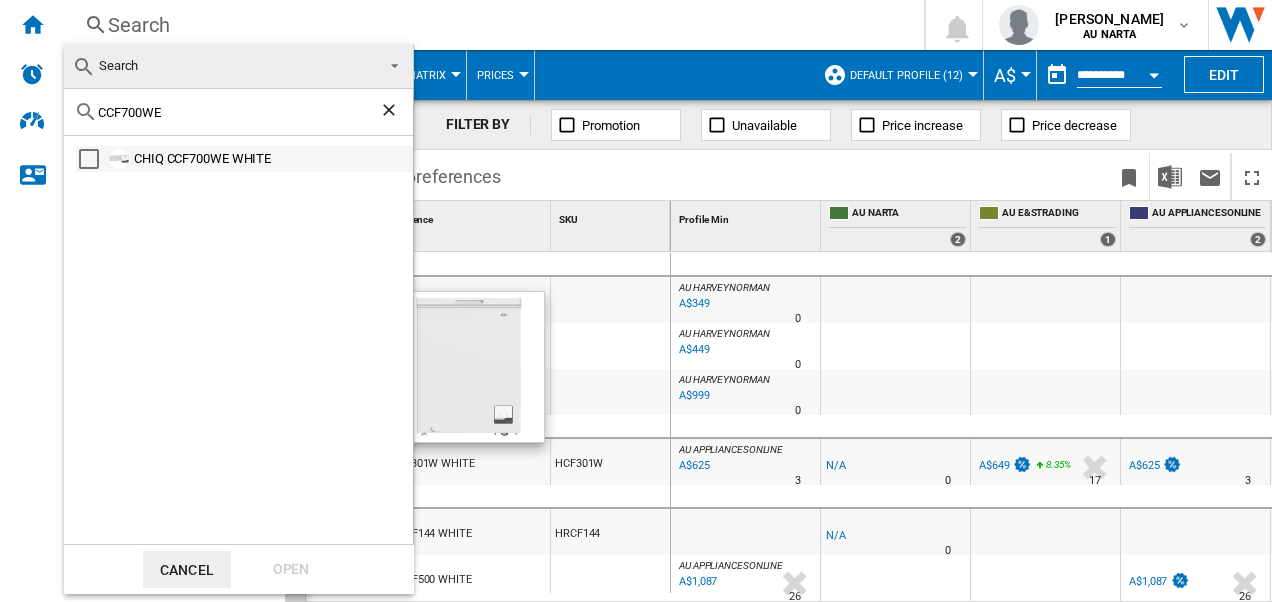 type on "CCF700WE" 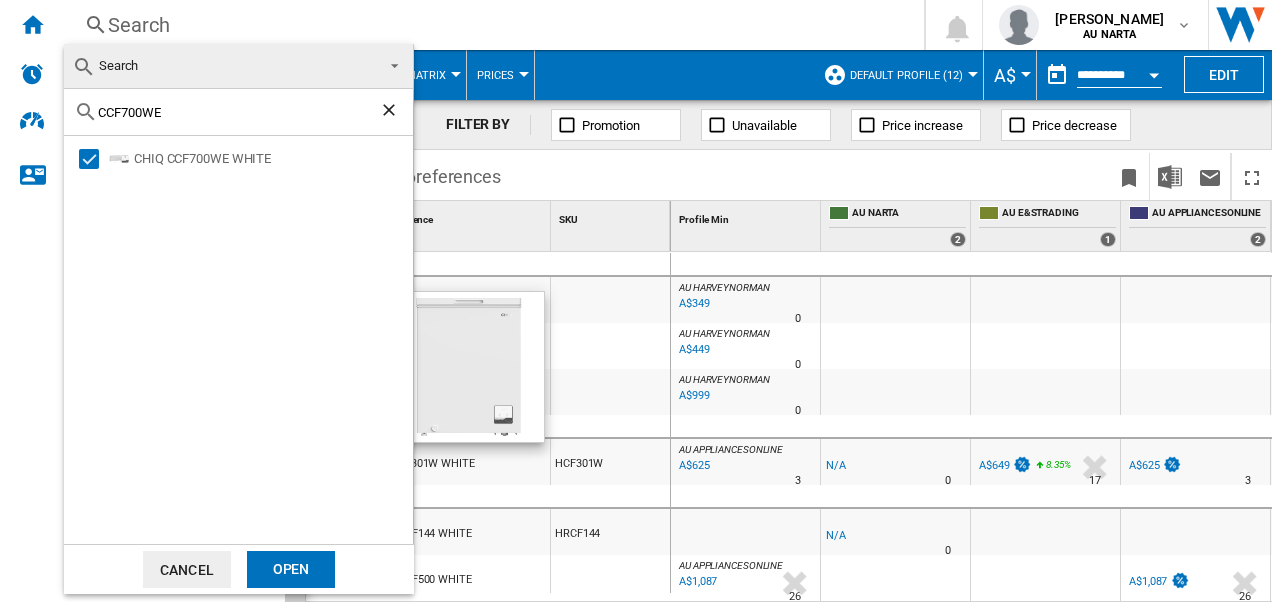 click on "Open" at bounding box center [291, 569] 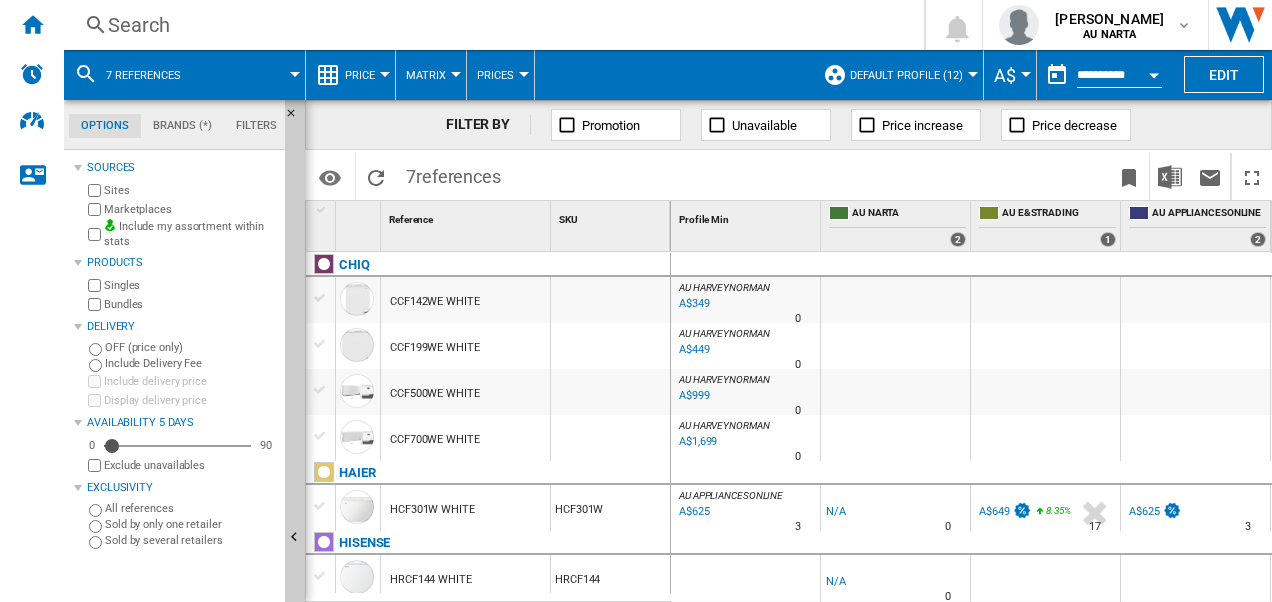 scroll, scrollTop: 41, scrollLeft: 0, axis: vertical 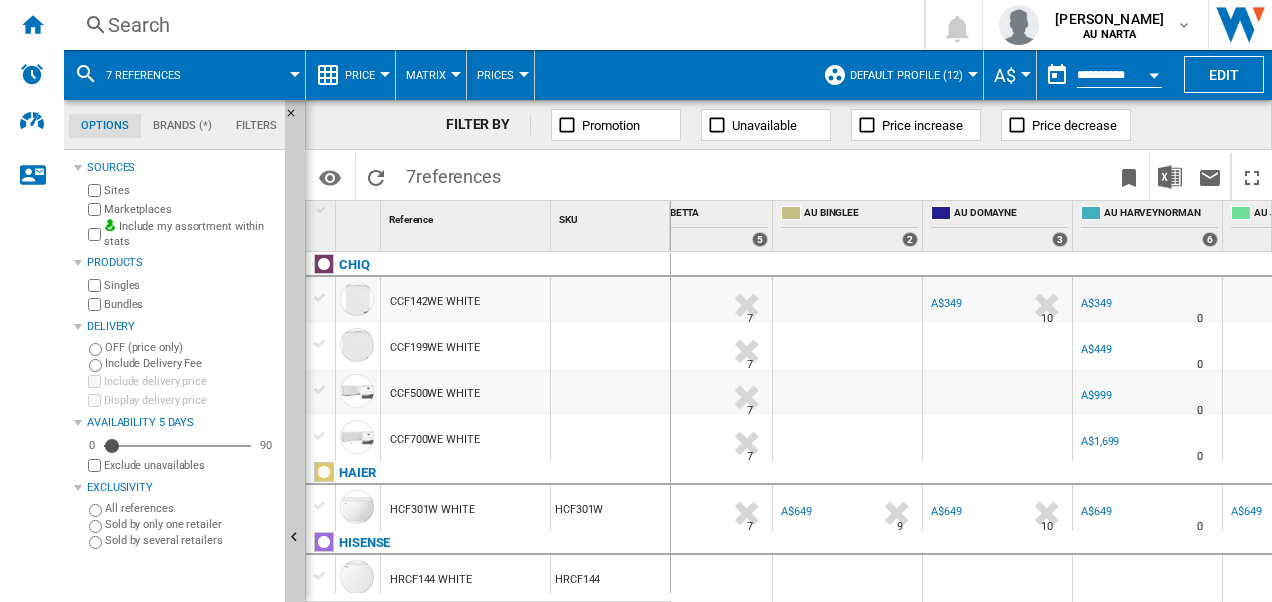 drag, startPoint x: 84, startPoint y: 31, endPoint x: 96, endPoint y: 28, distance: 12.369317 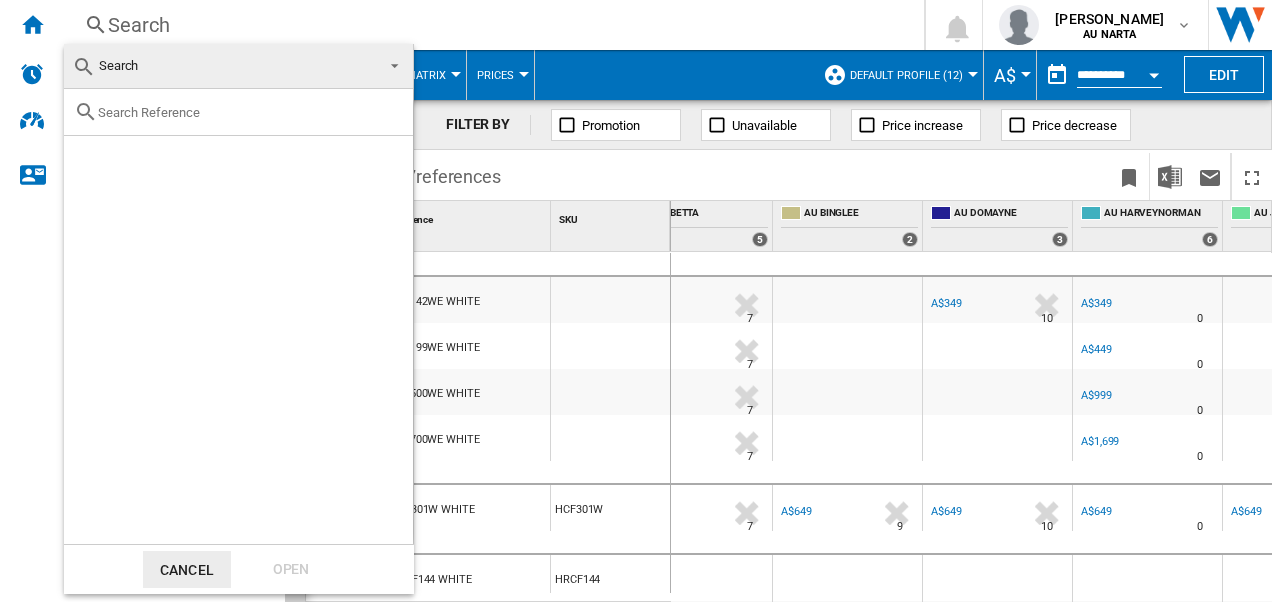 click at bounding box center [238, 112] 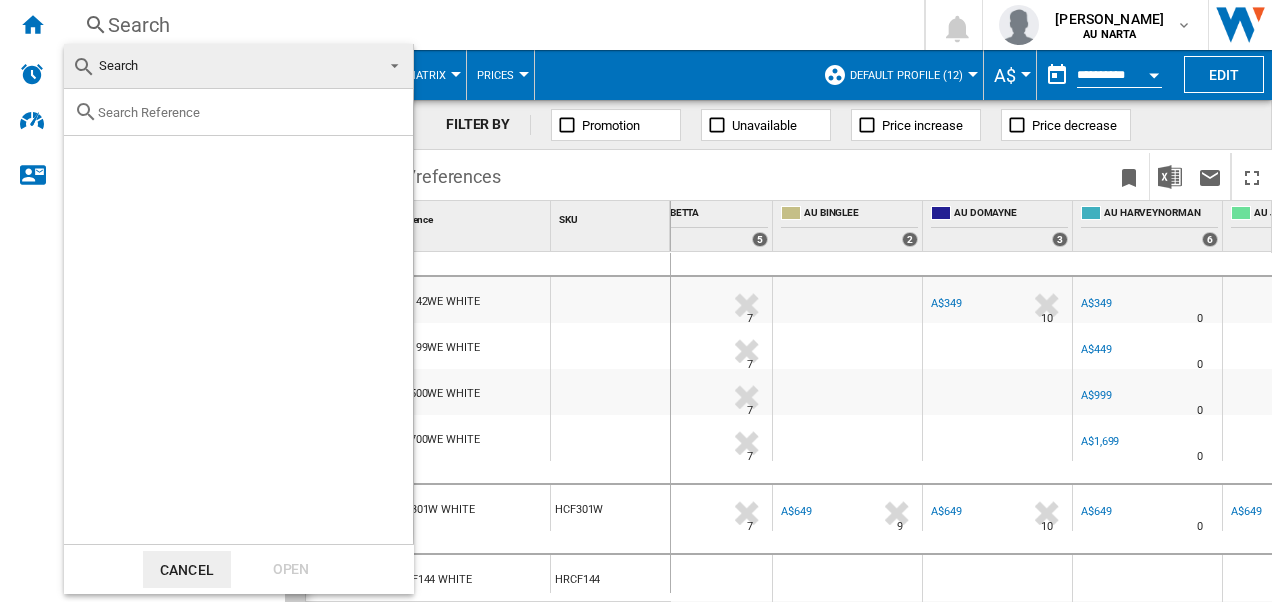 click at bounding box center (250, 112) 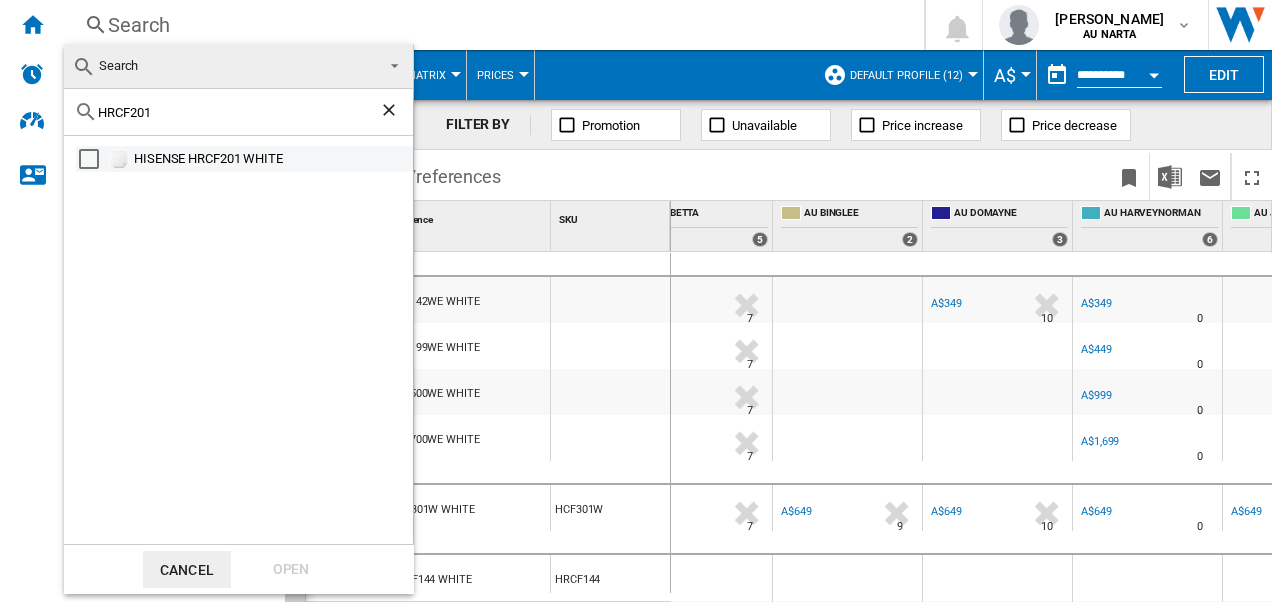 type on "HRCF201" 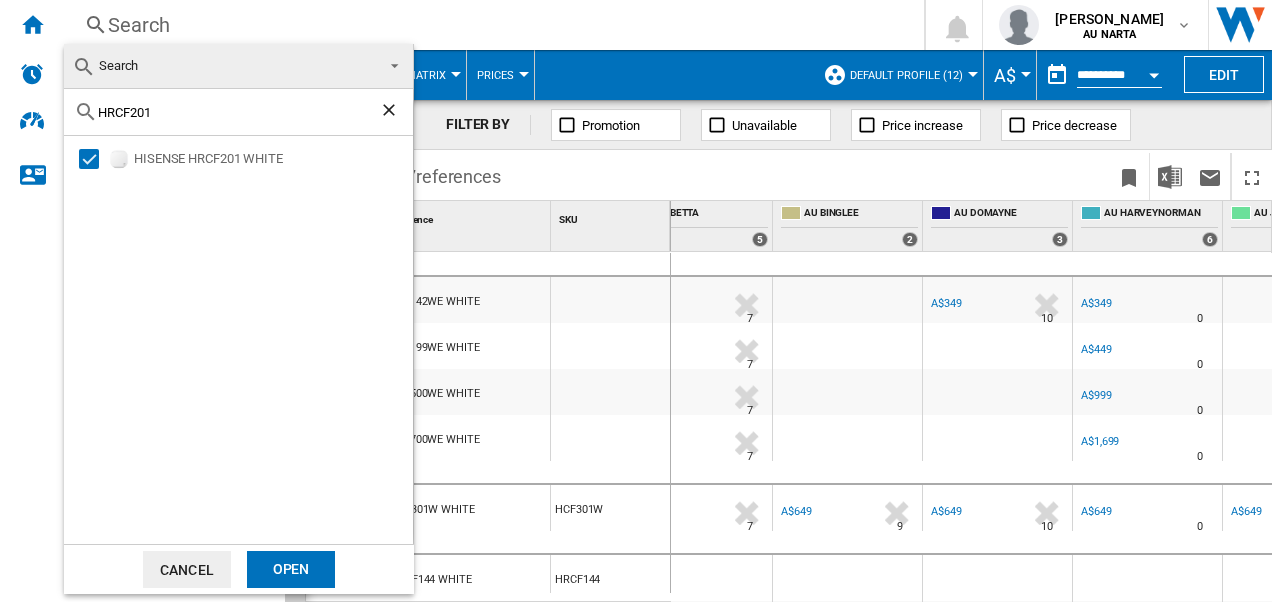 click on "Open" at bounding box center (291, 569) 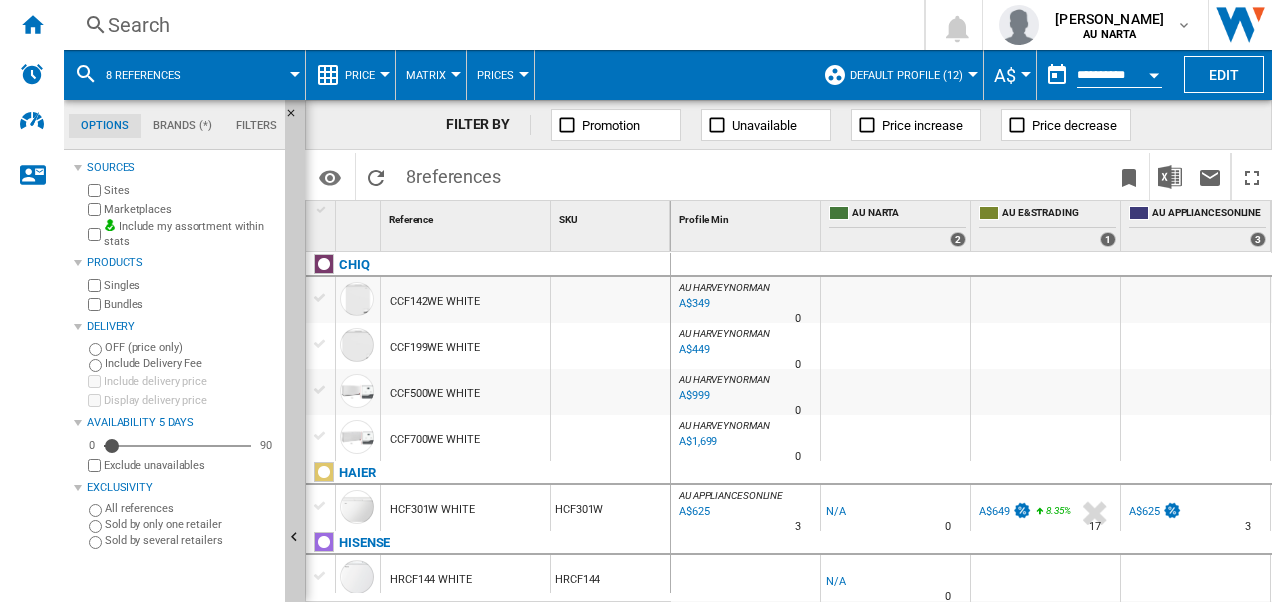 scroll, scrollTop: 87, scrollLeft: 0, axis: vertical 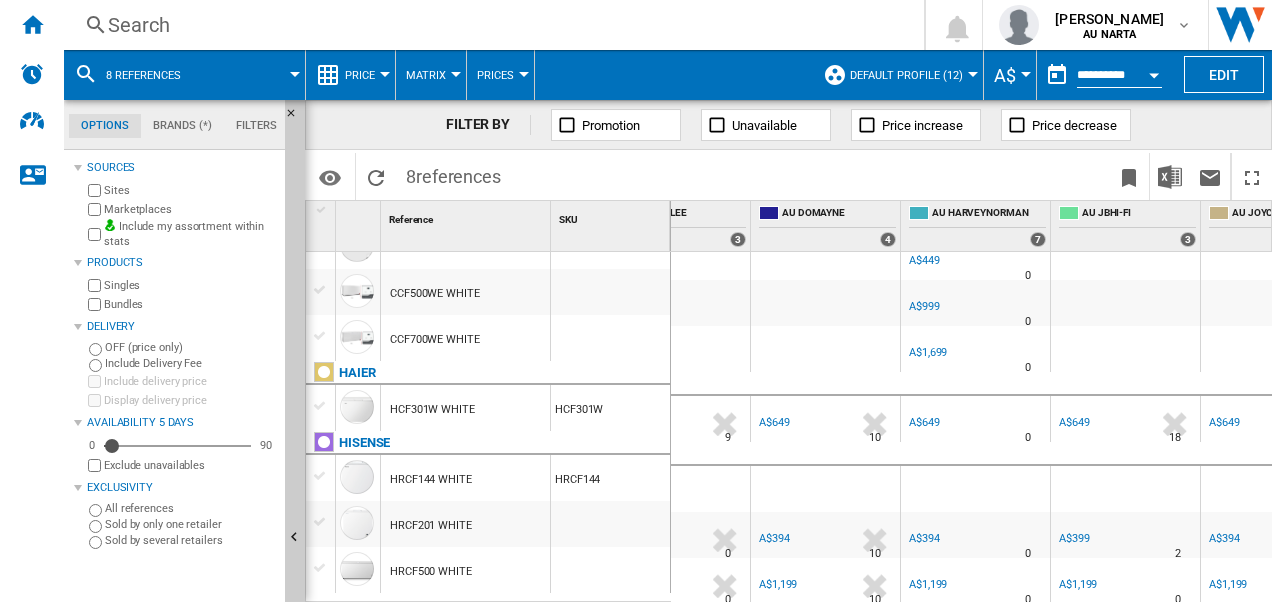 click at bounding box center [86, 74] 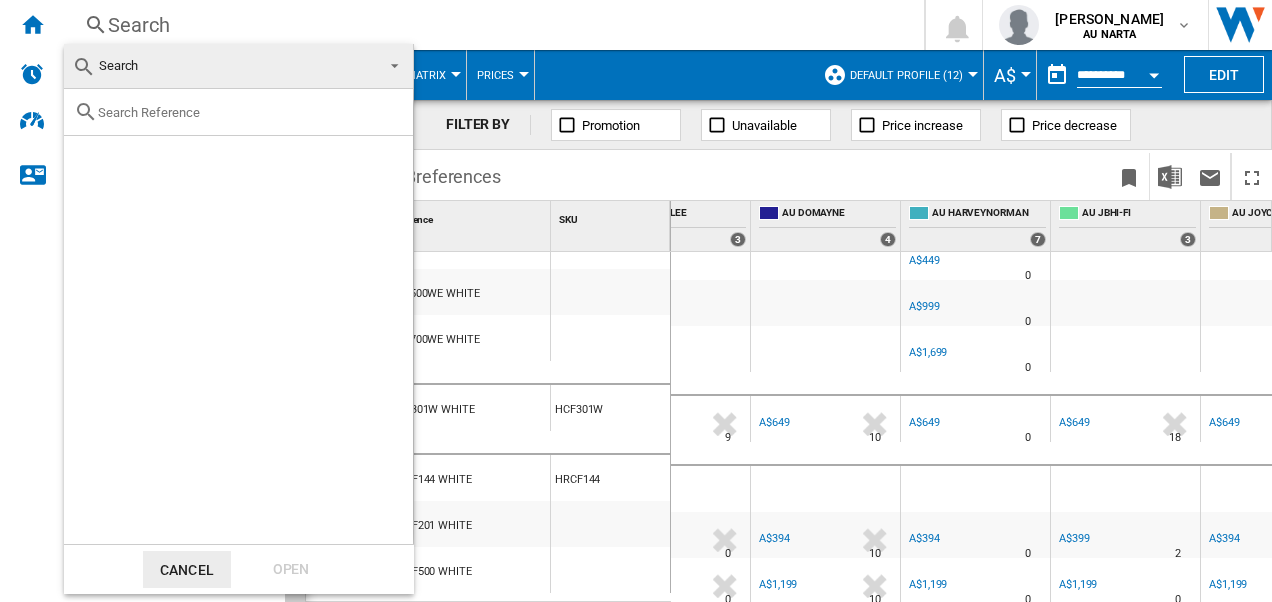 click at bounding box center (250, 112) 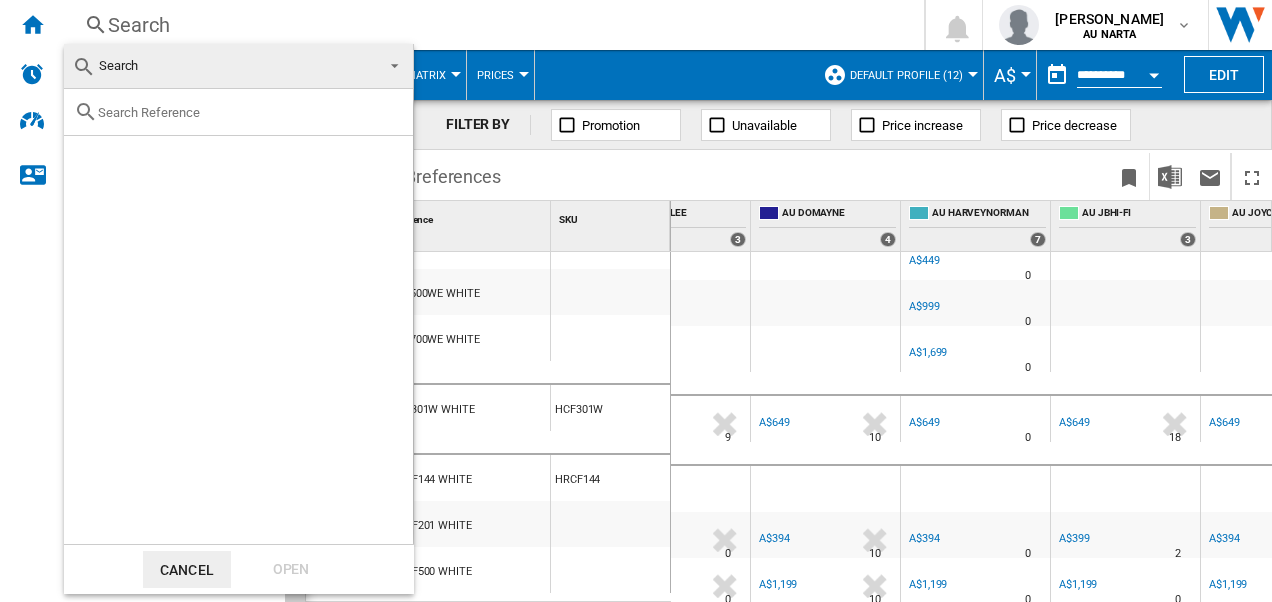 paste on "HRCF301" 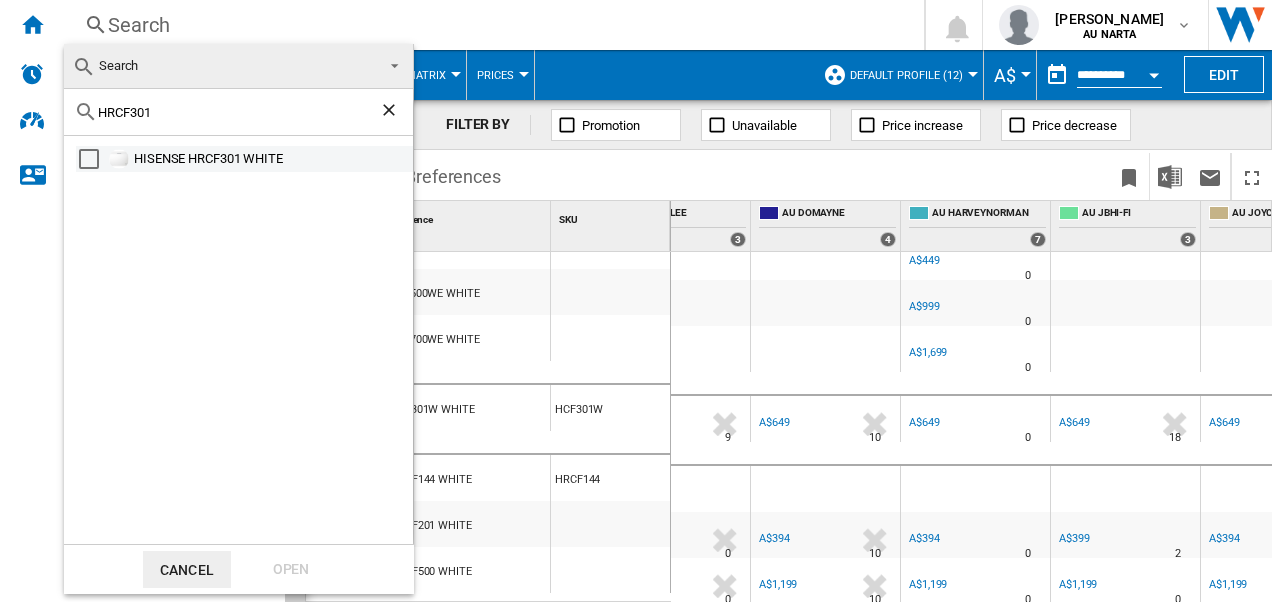 type on "HRCF301" 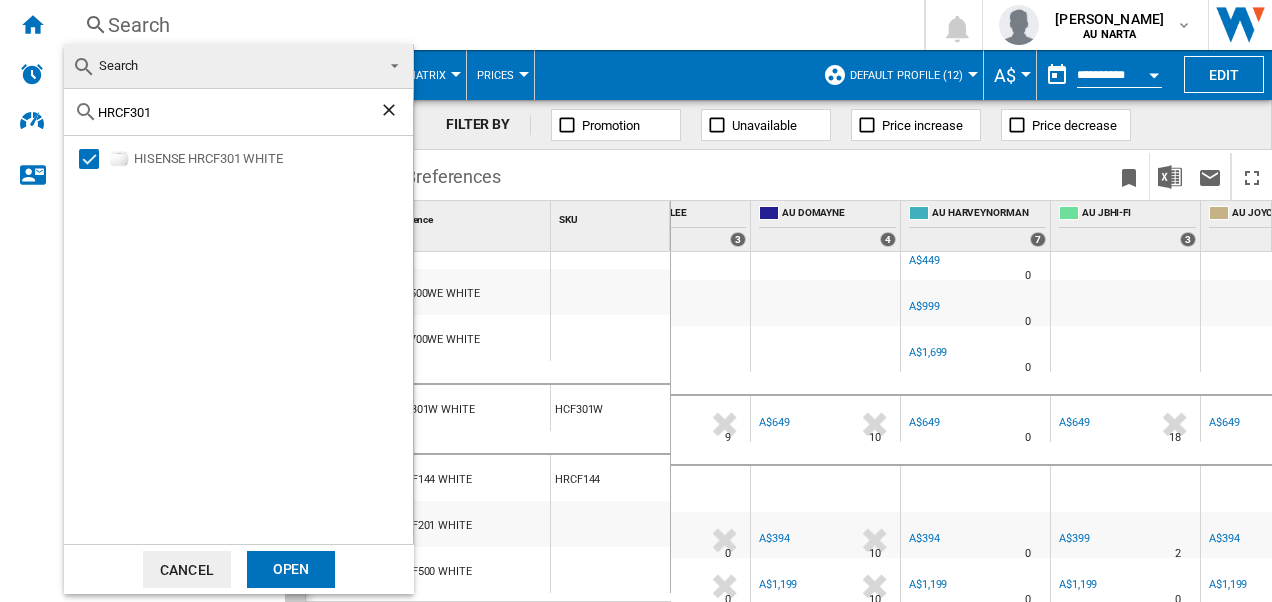 click on "Open" at bounding box center [291, 569] 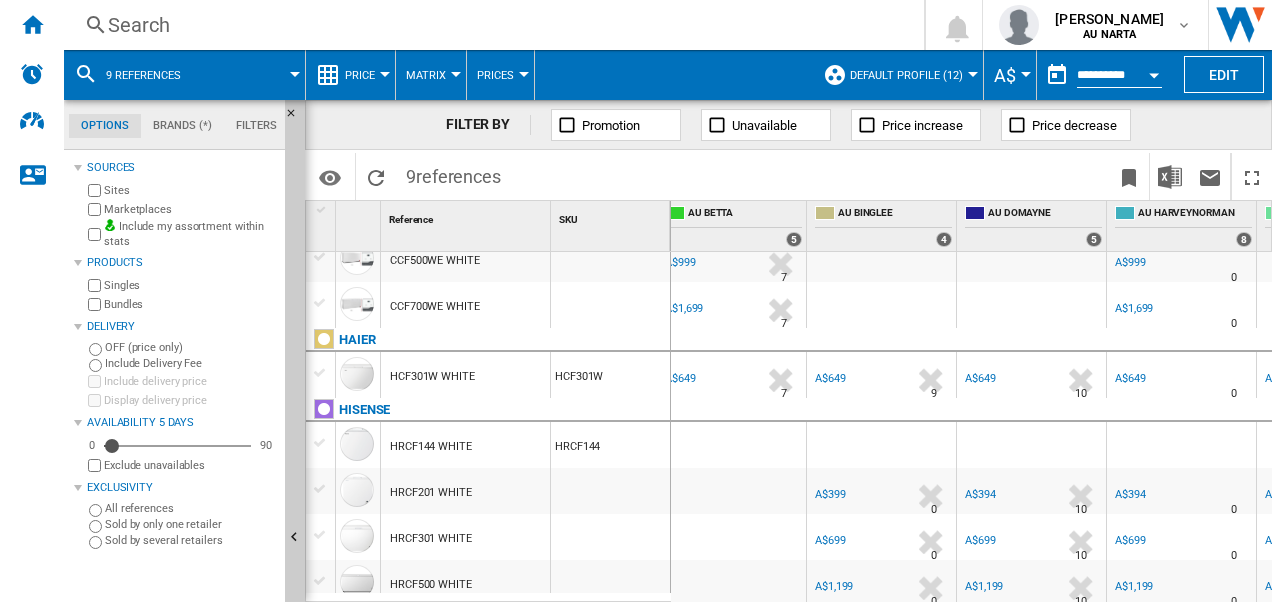 scroll, scrollTop: 133, scrollLeft: 0, axis: vertical 